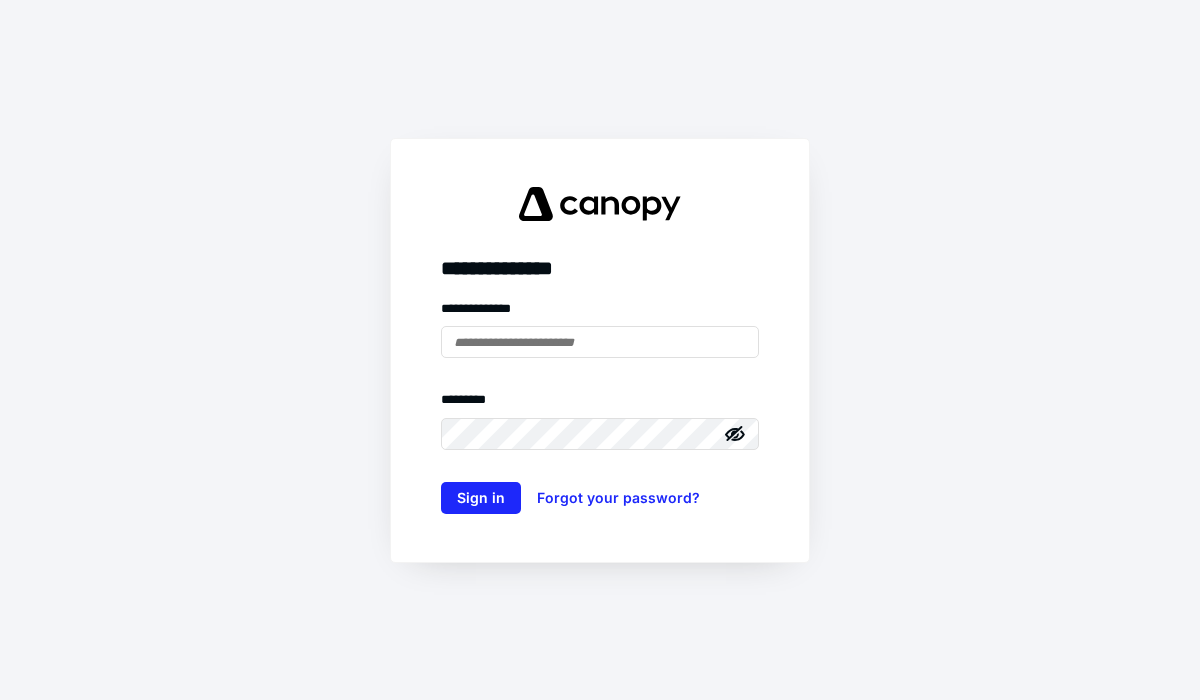 scroll, scrollTop: 0, scrollLeft: 0, axis: both 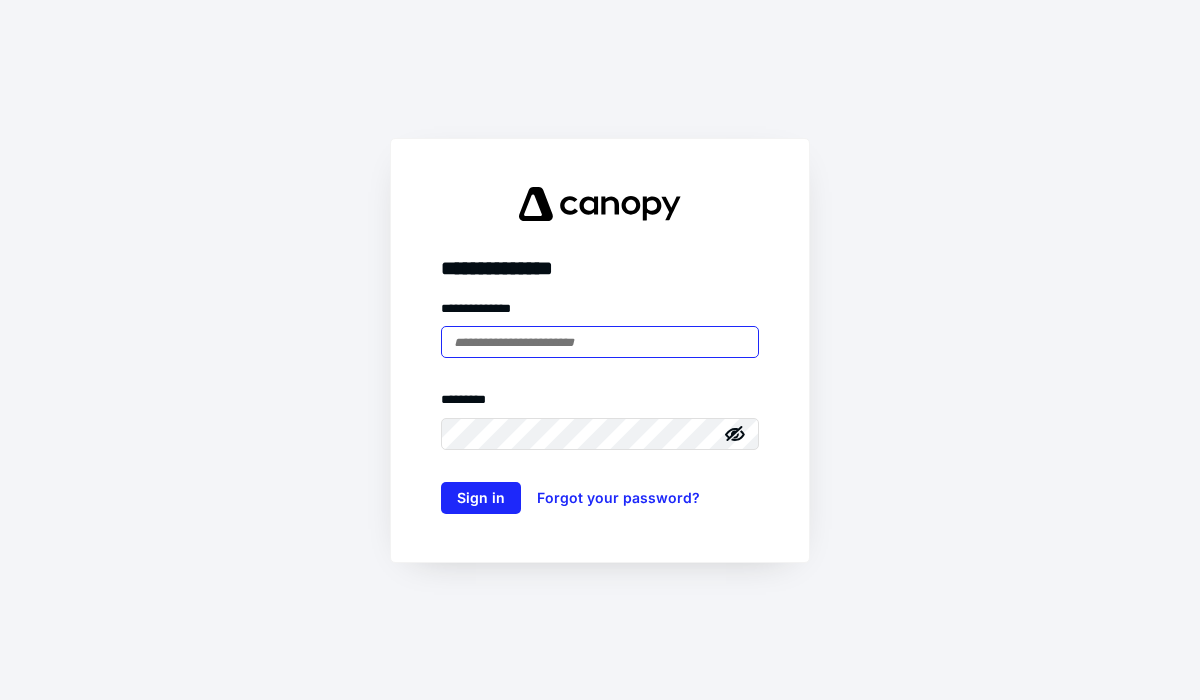type on "**********" 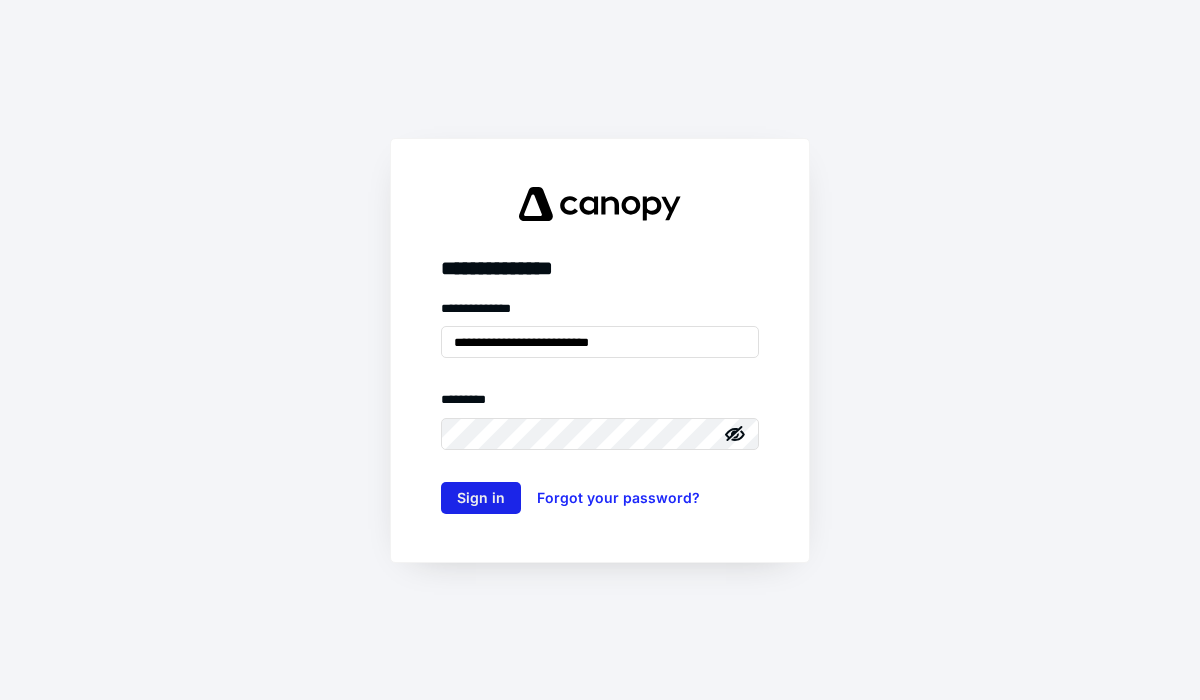 click on "Sign in" at bounding box center [481, 498] 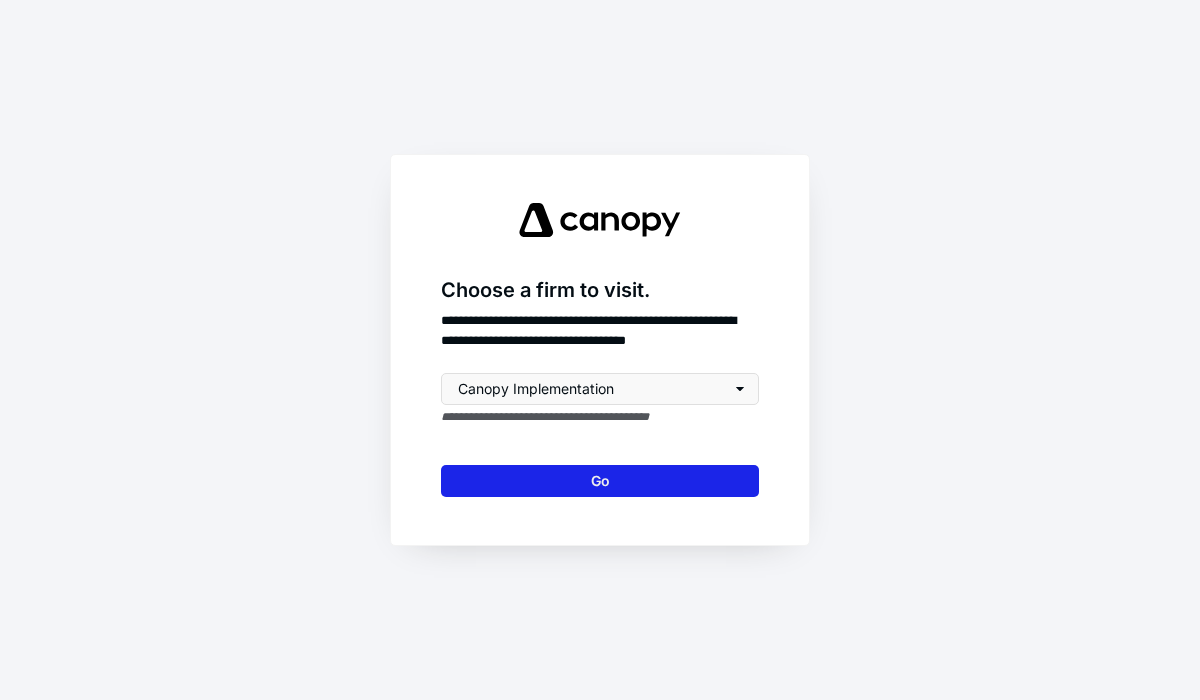 click on "Go" at bounding box center (600, 481) 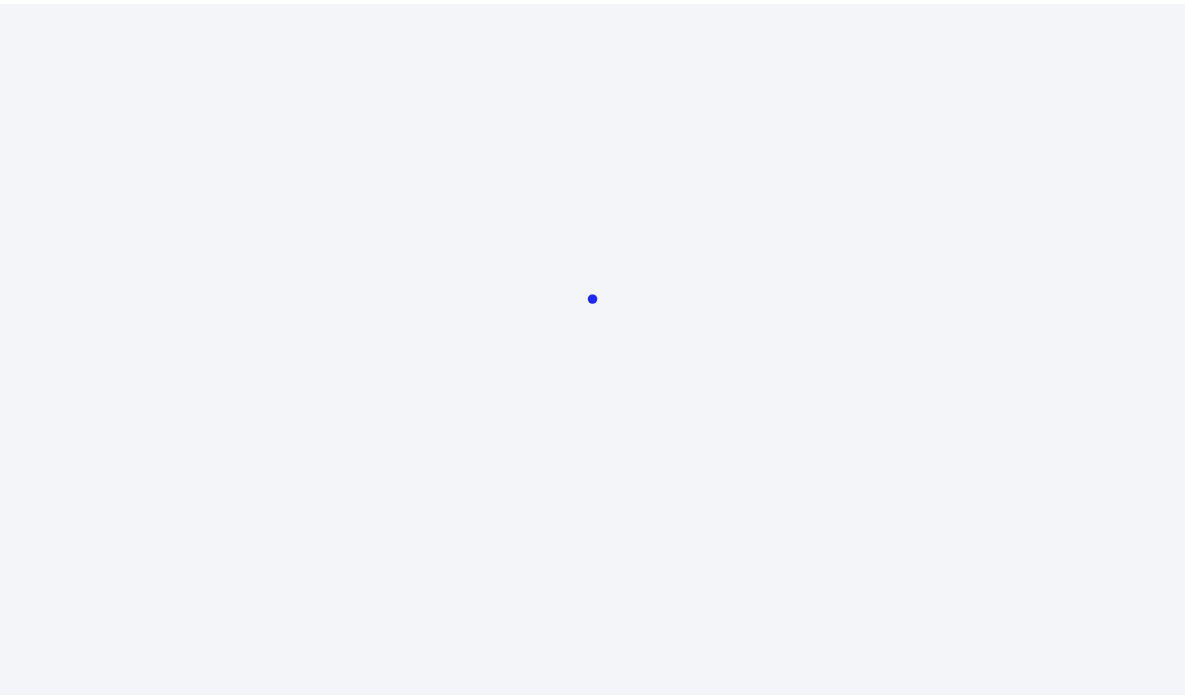 scroll, scrollTop: 0, scrollLeft: 0, axis: both 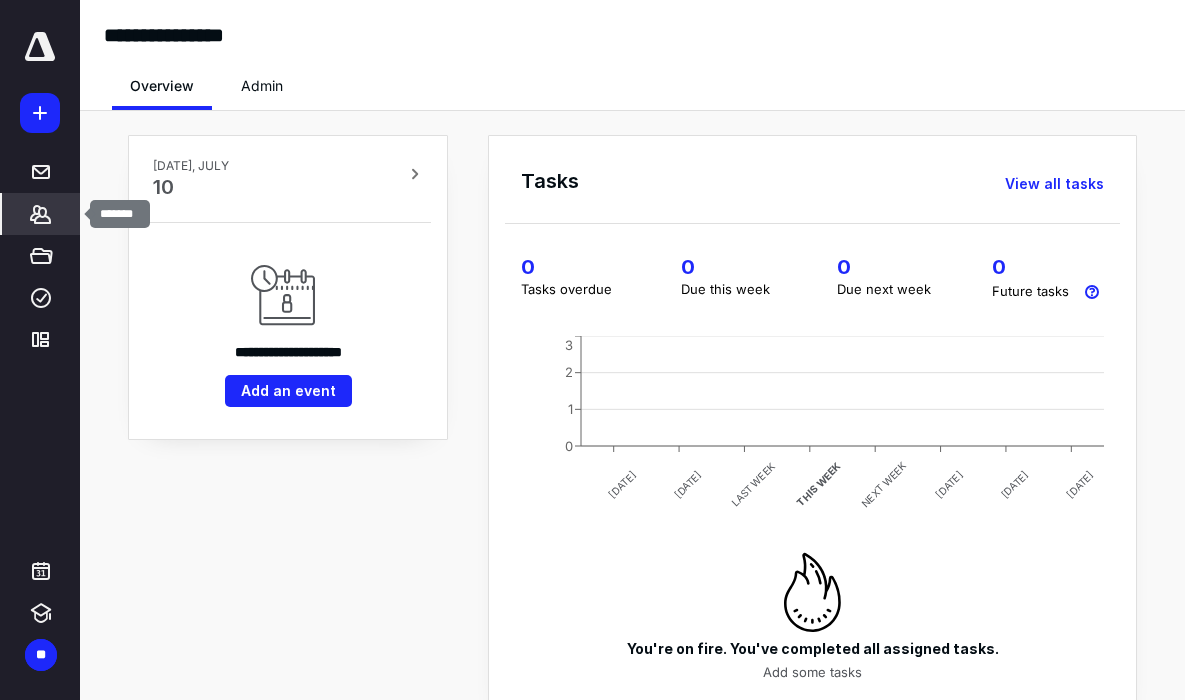 click 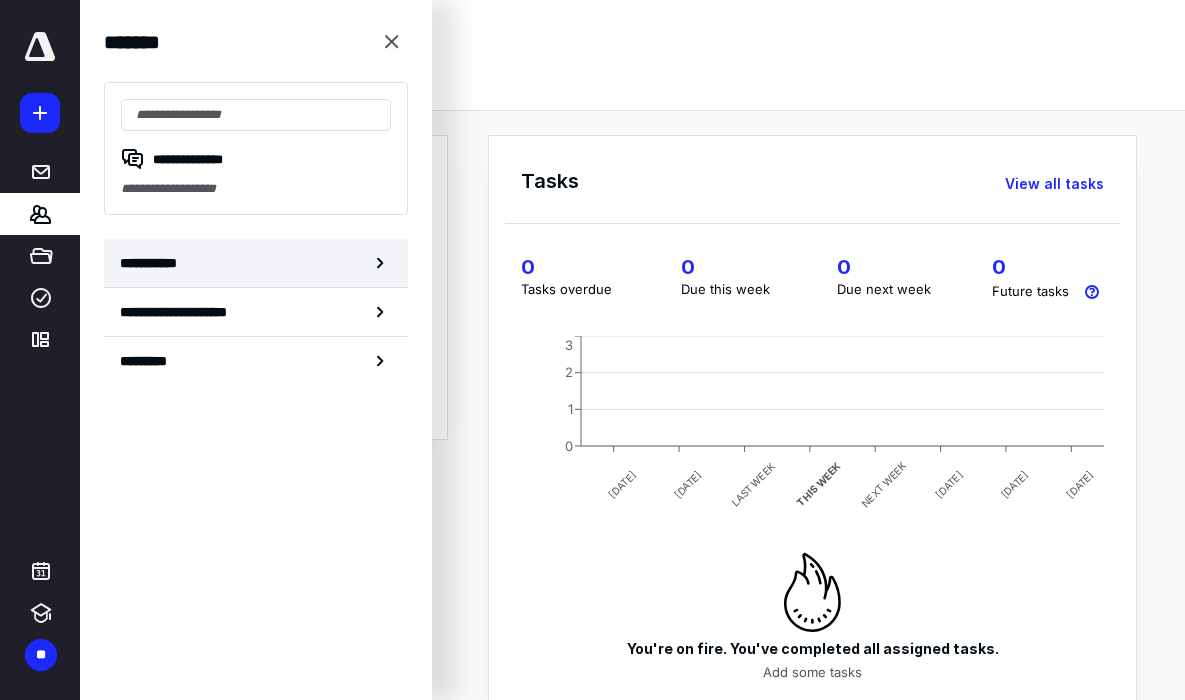 click on "**********" at bounding box center (256, 263) 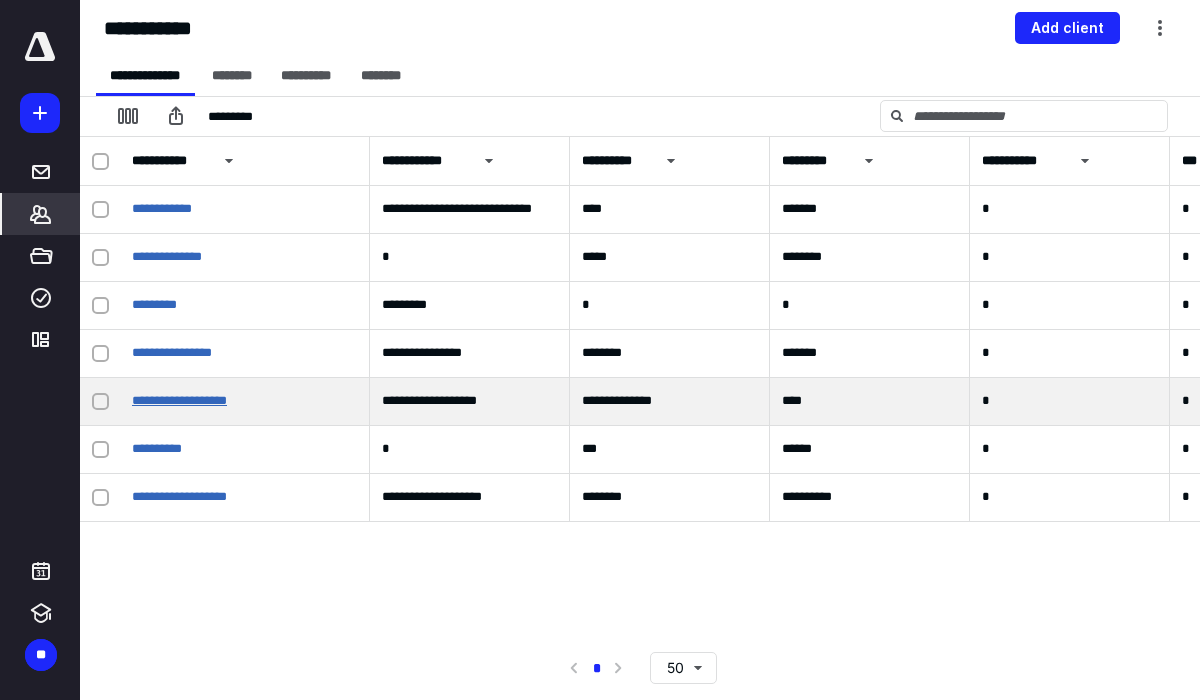 click on "**********" at bounding box center (179, 400) 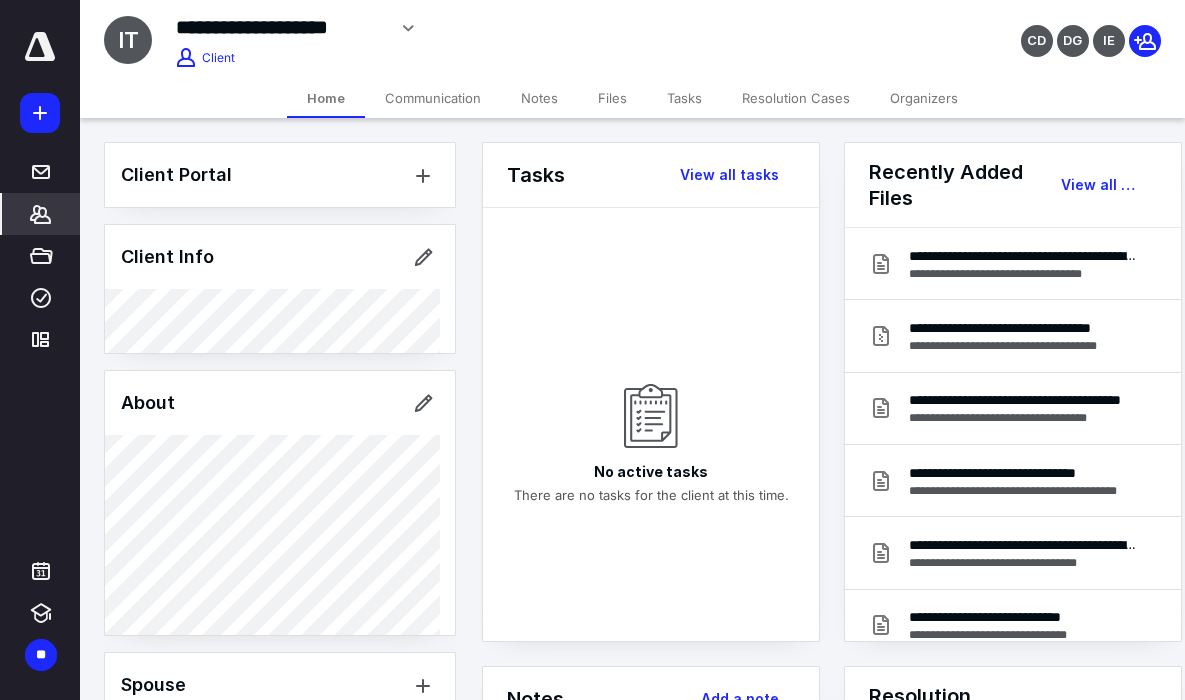 click on "Files" at bounding box center [612, 98] 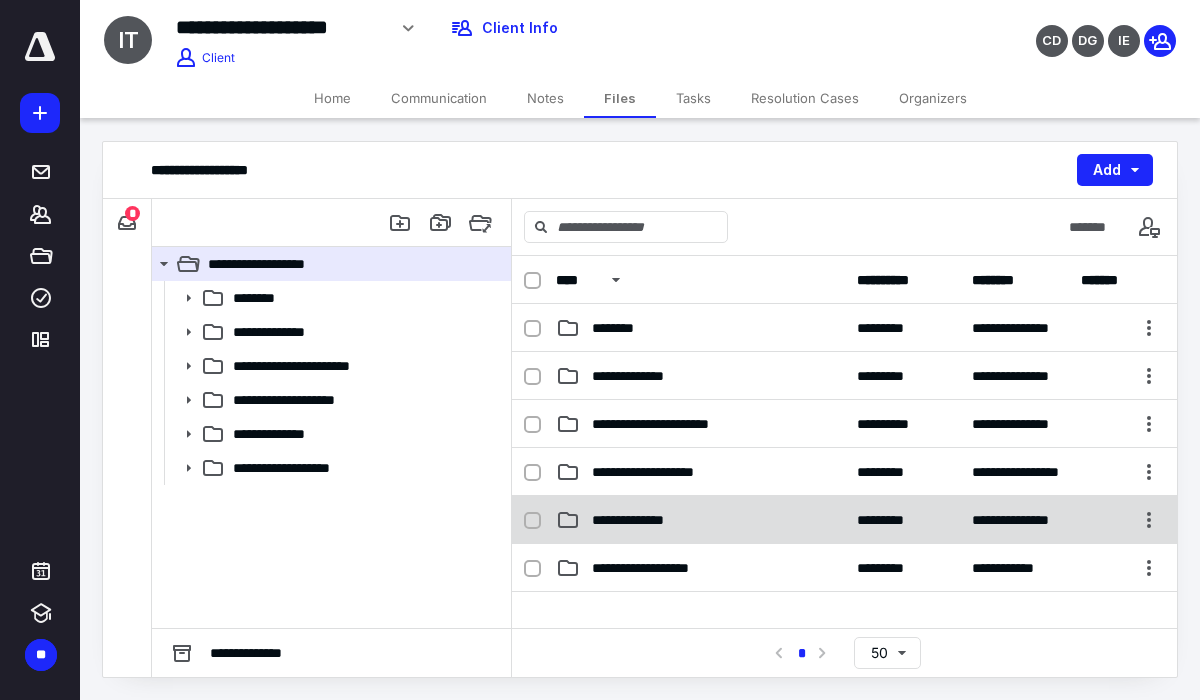 click on "**********" at bounding box center (644, 520) 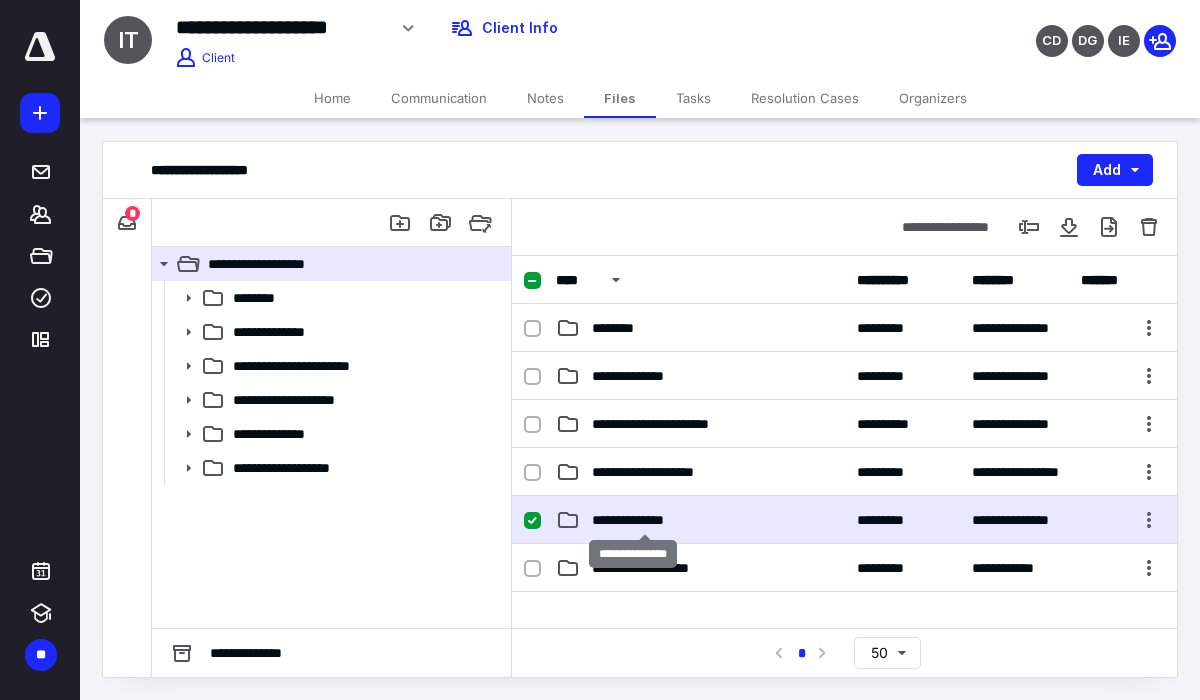 checkbox on "true" 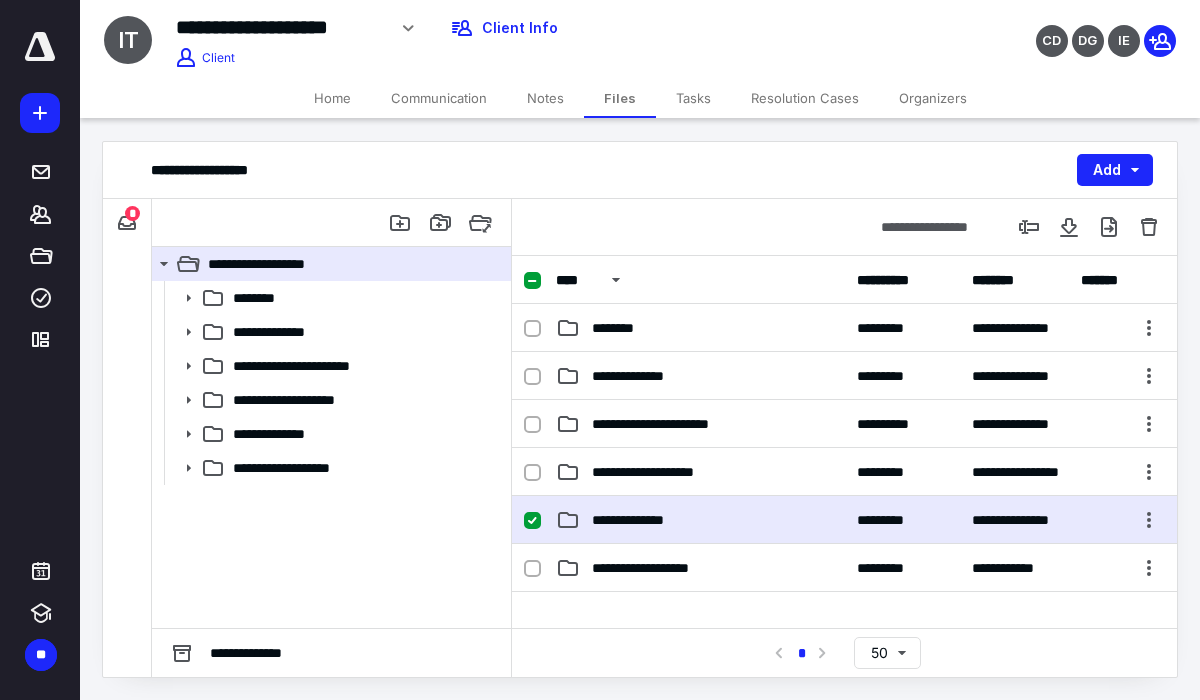 click on "**********" at bounding box center [644, 520] 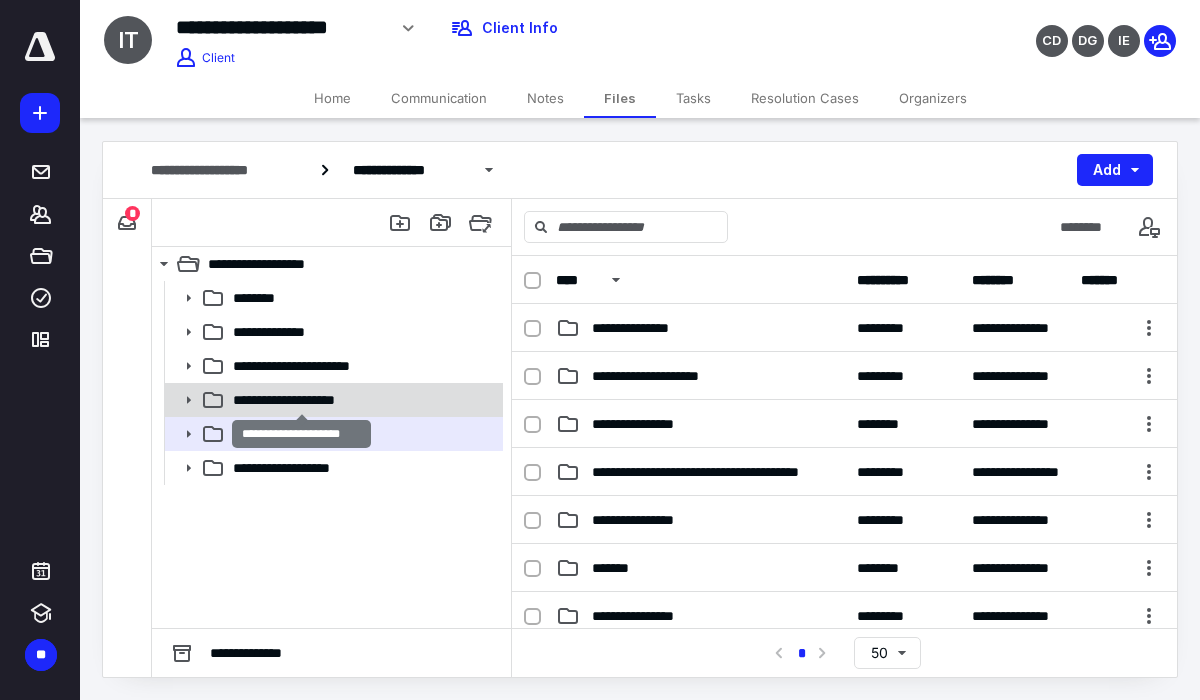 click on "**********" at bounding box center [301, 400] 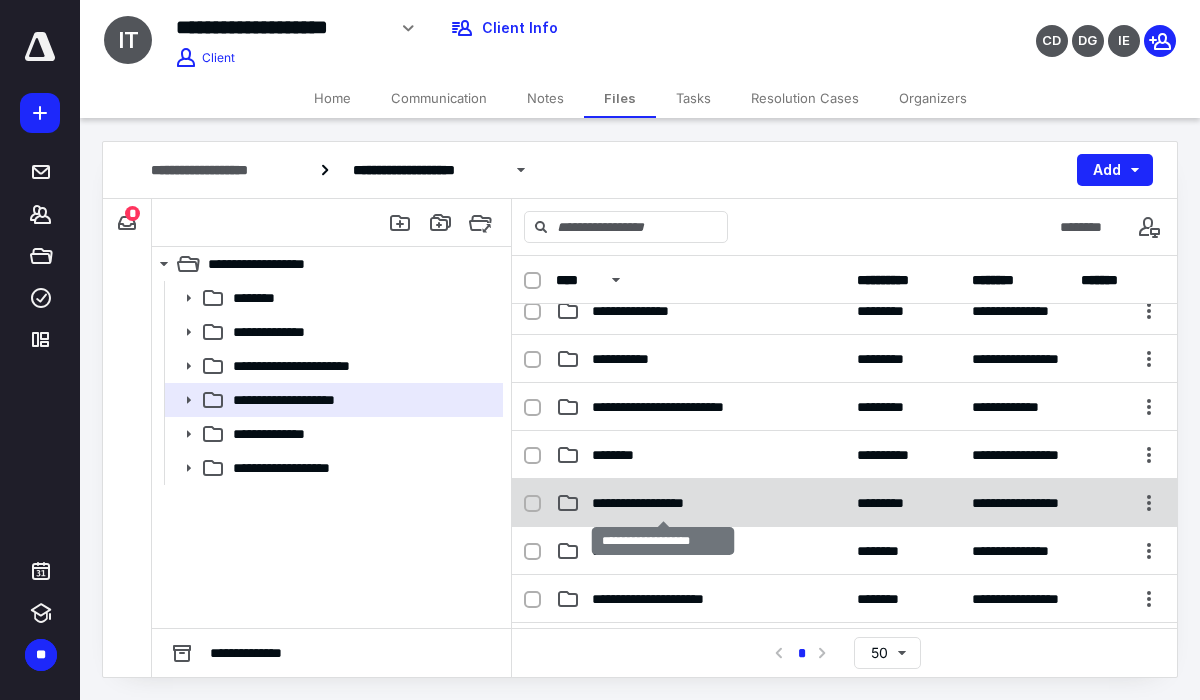 scroll, scrollTop: 0, scrollLeft: 0, axis: both 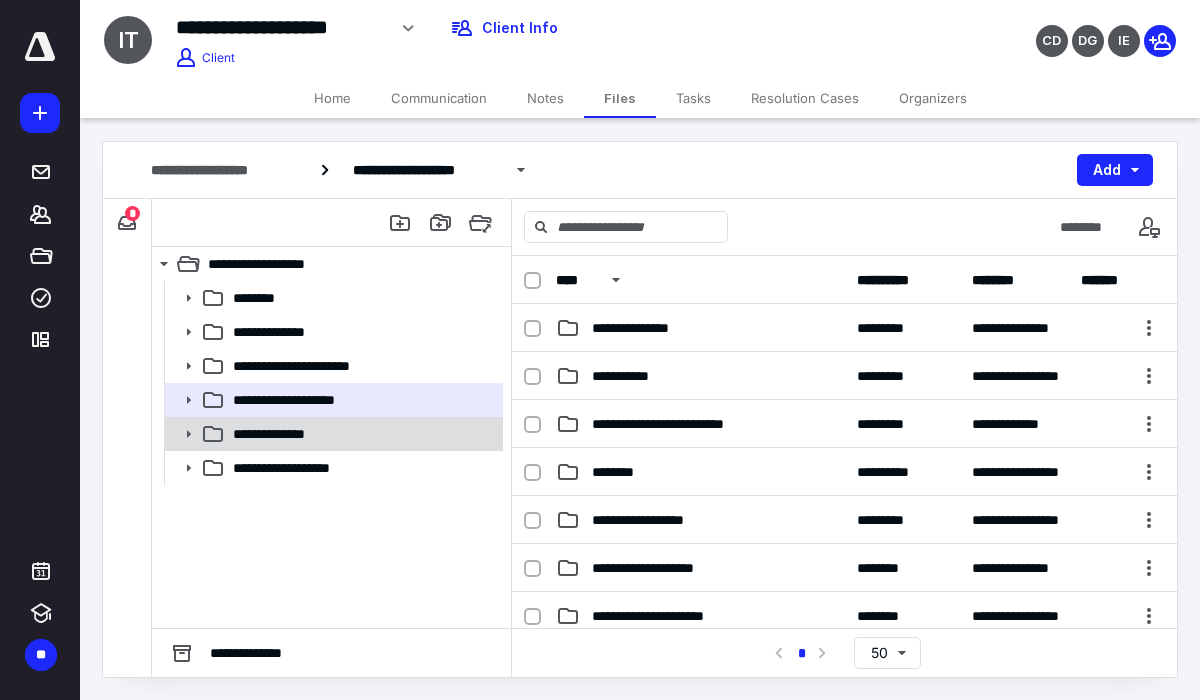click on "**********" at bounding box center (285, 434) 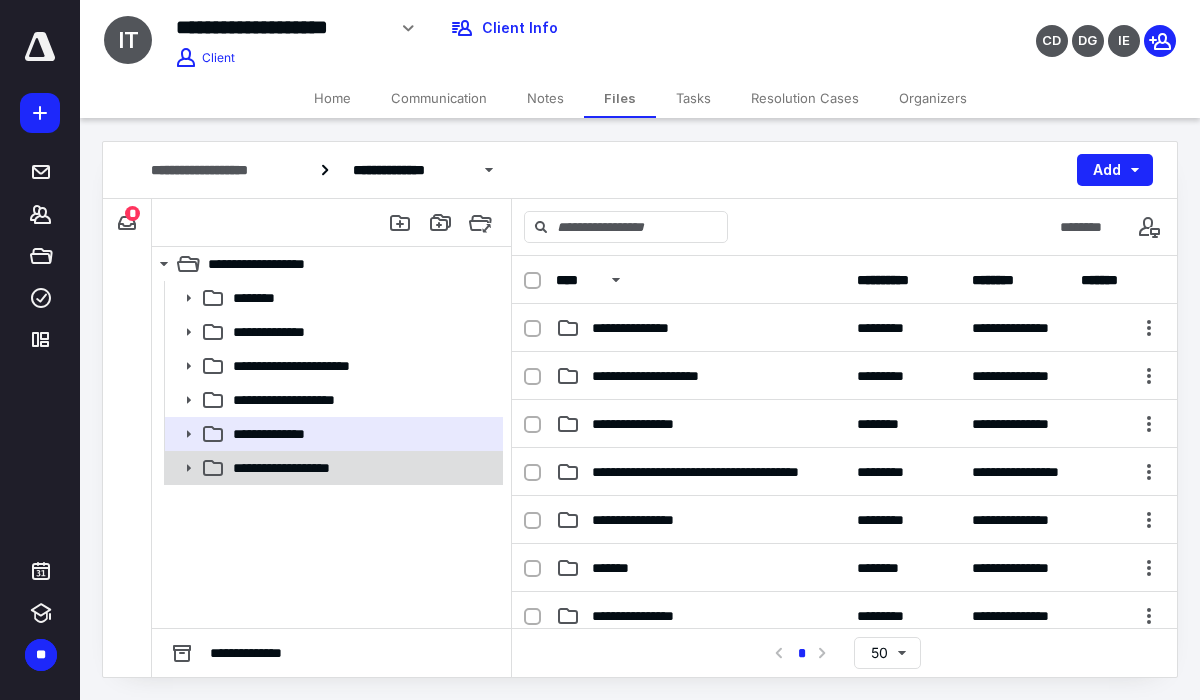 click on "**********" at bounding box center [332, 468] 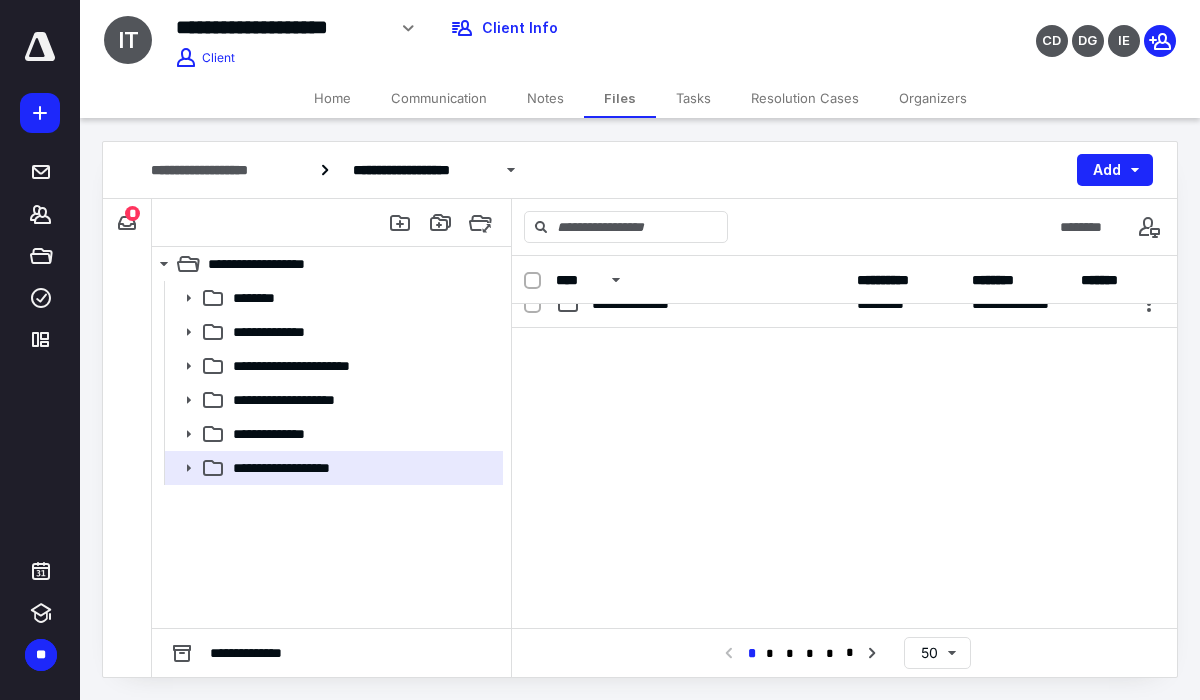 scroll, scrollTop: 2225, scrollLeft: 0, axis: vertical 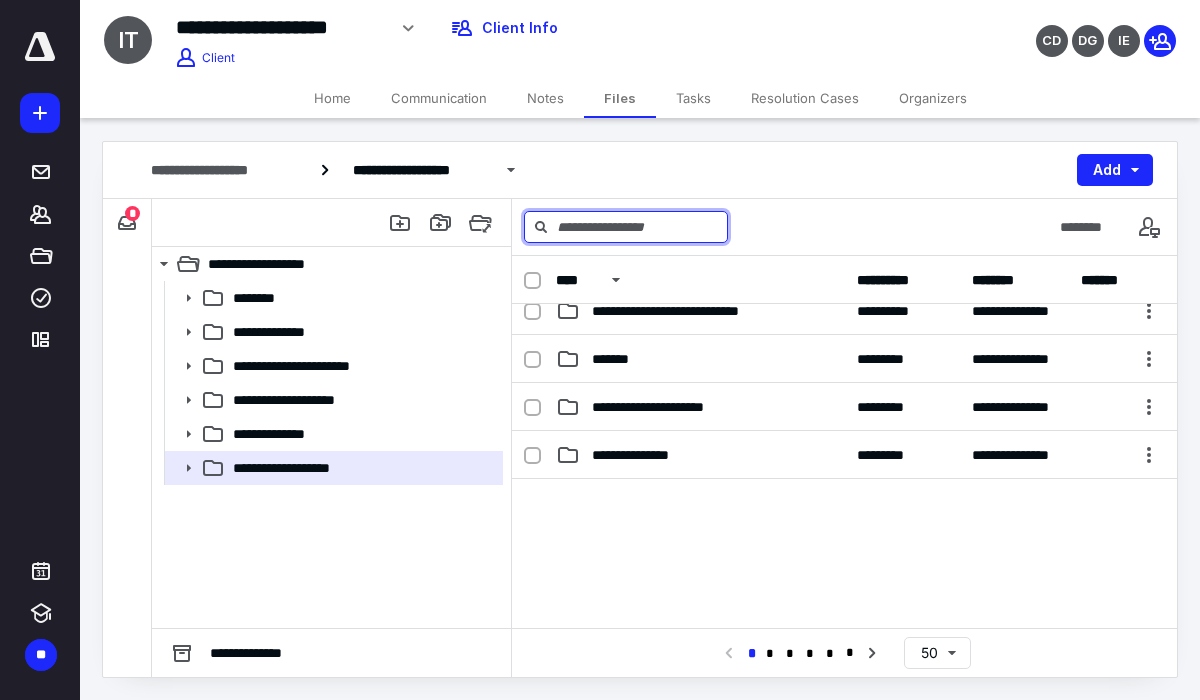 click at bounding box center (626, 227) 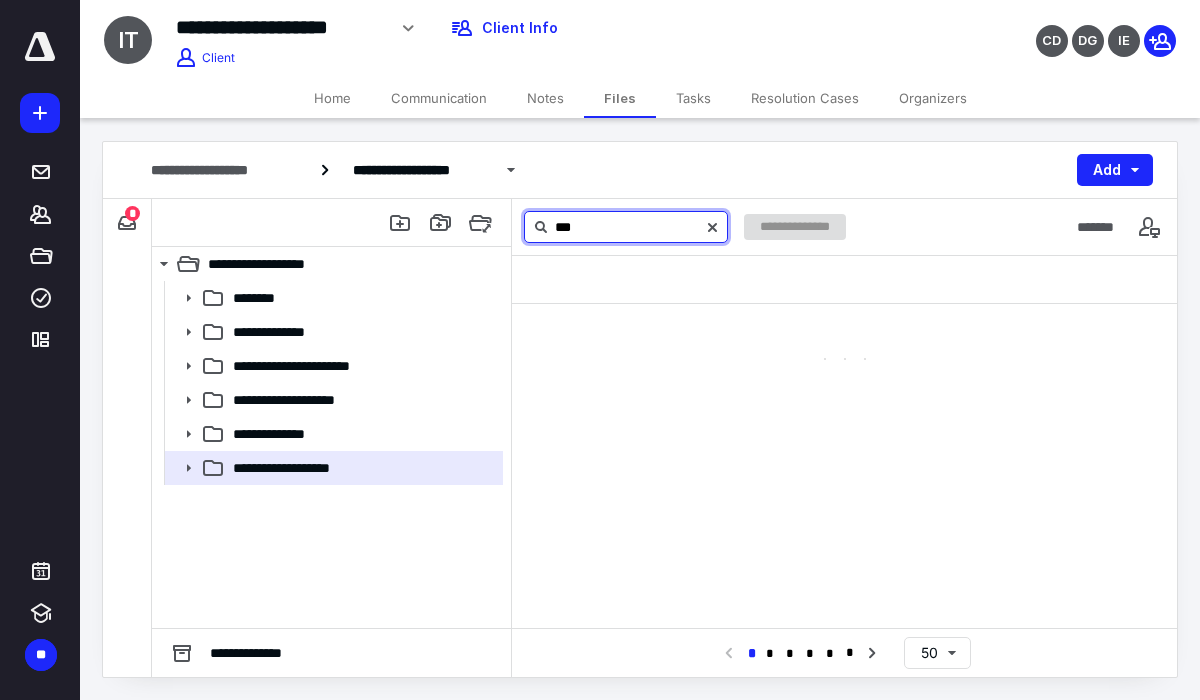 scroll, scrollTop: 0, scrollLeft: 0, axis: both 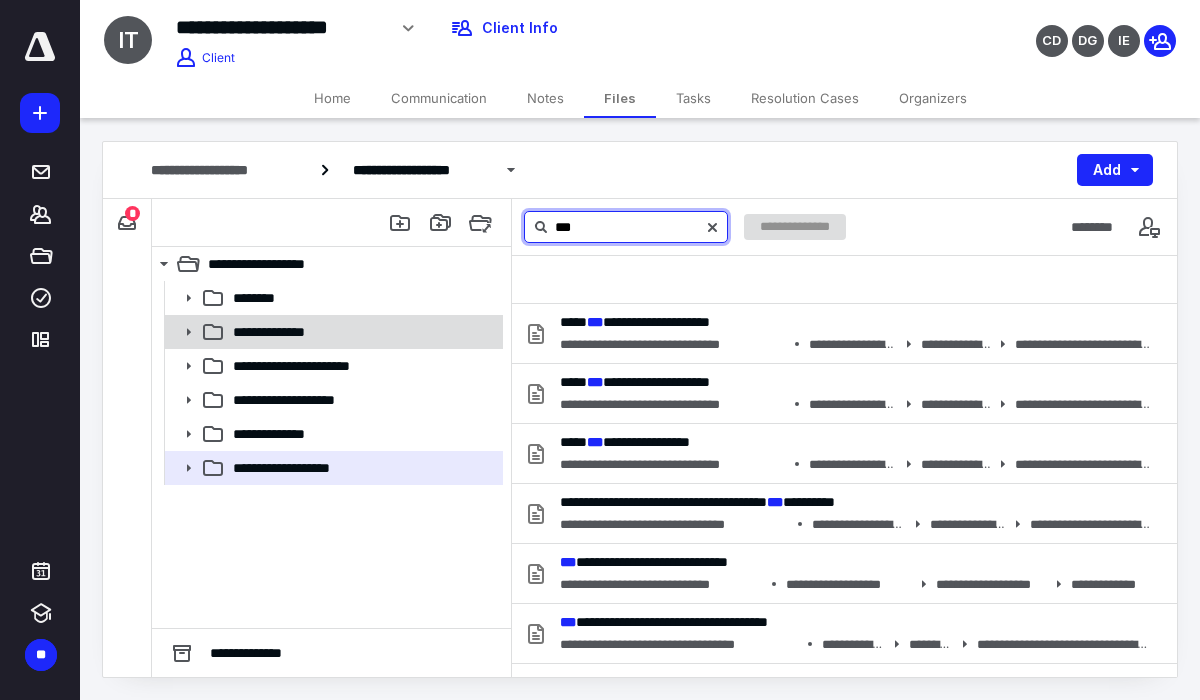 type on "***" 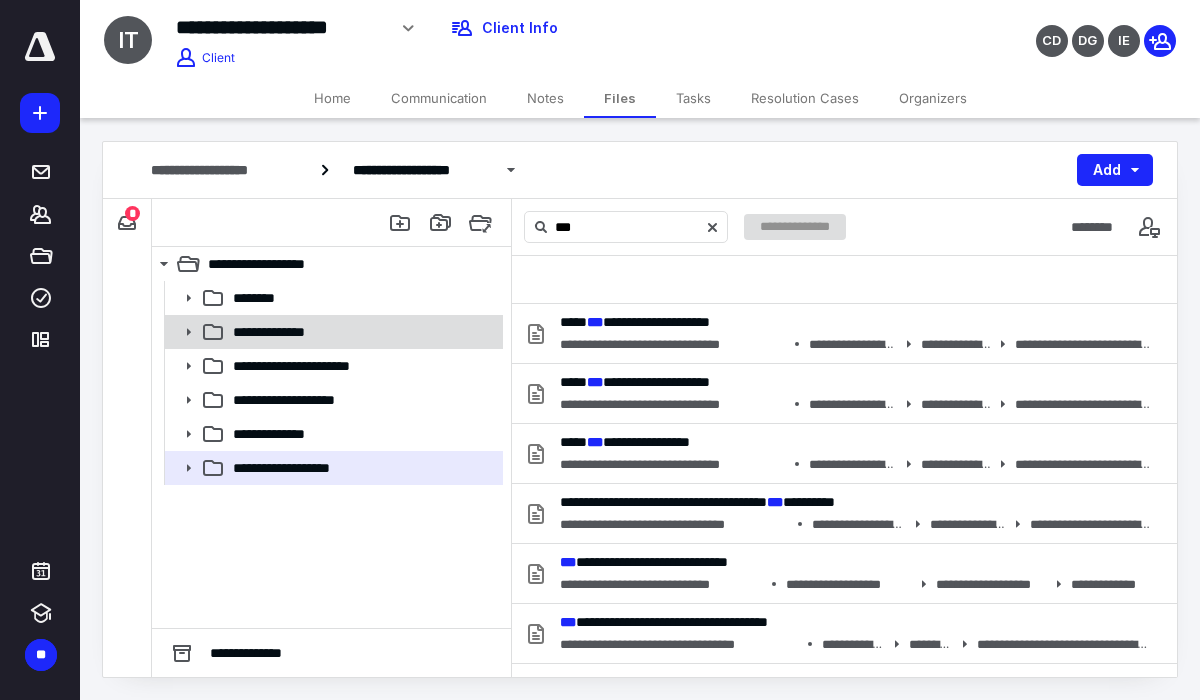 click on "**********" at bounding box center [281, 332] 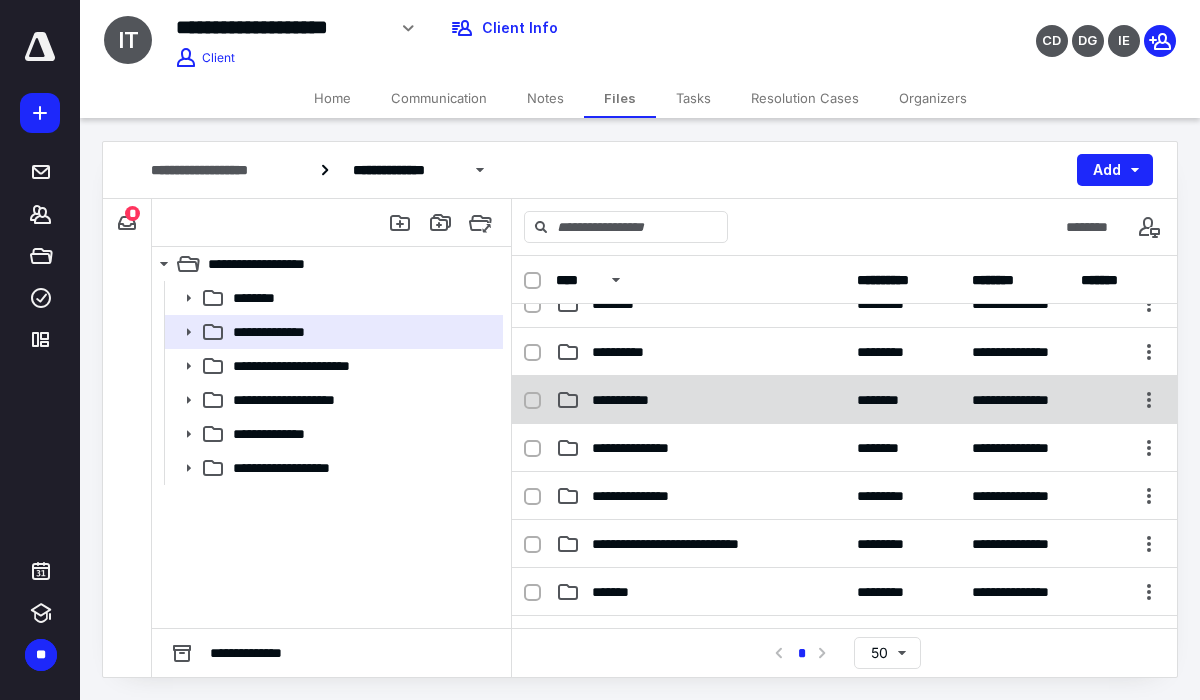 scroll, scrollTop: 0, scrollLeft: 0, axis: both 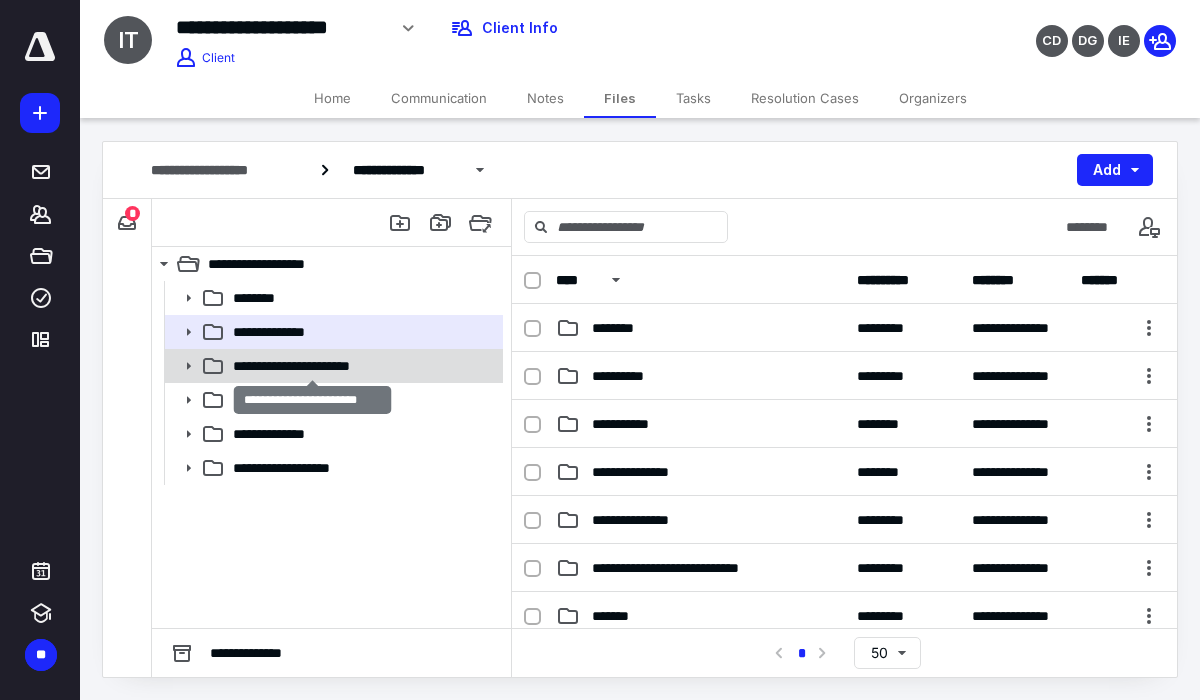 click on "**********" at bounding box center (312, 366) 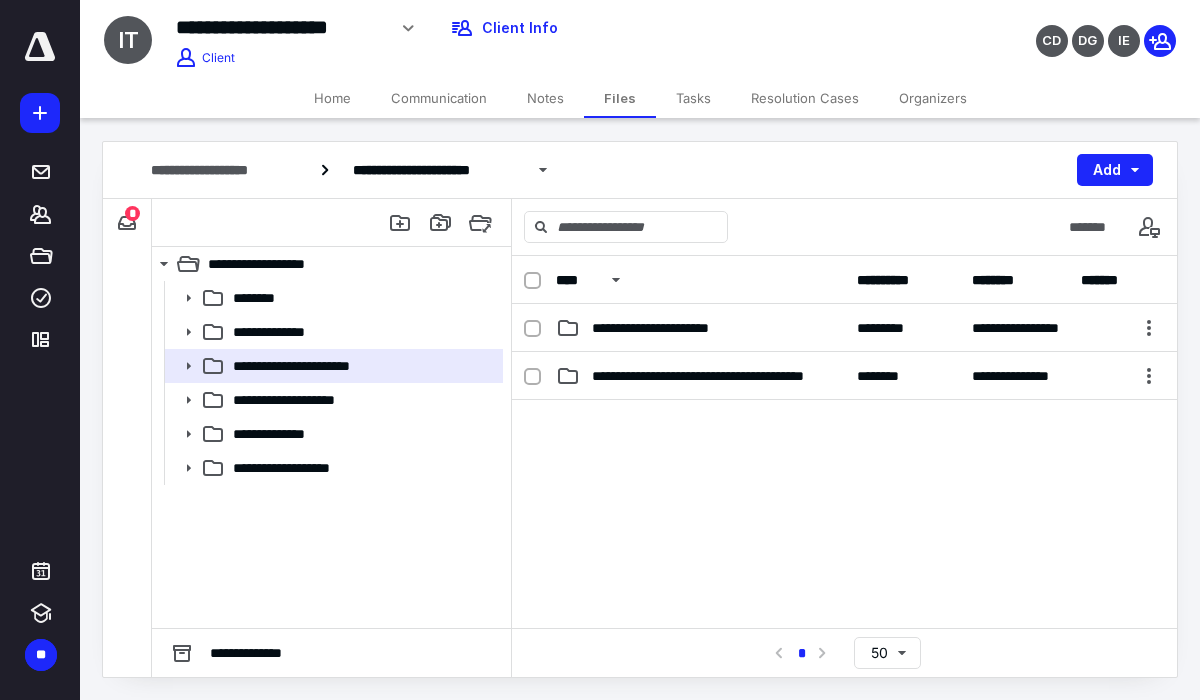 click on "**********" at bounding box center (301, 400) 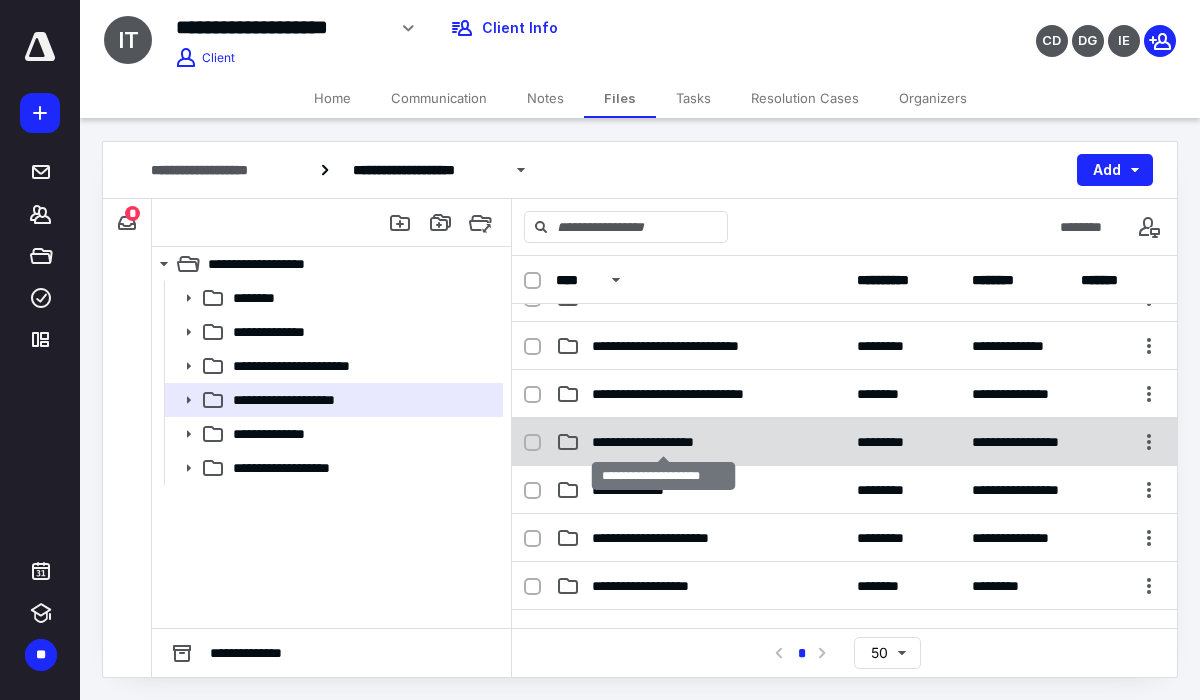 scroll, scrollTop: 691, scrollLeft: 0, axis: vertical 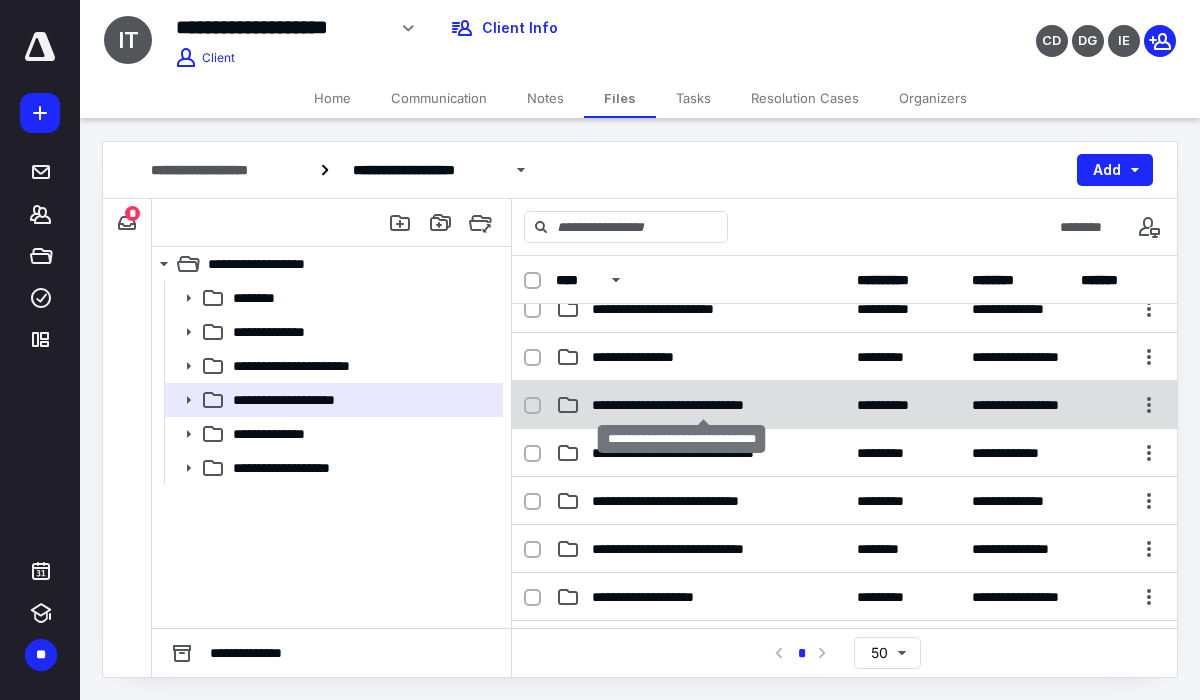 click on "**********" at bounding box center (703, 405) 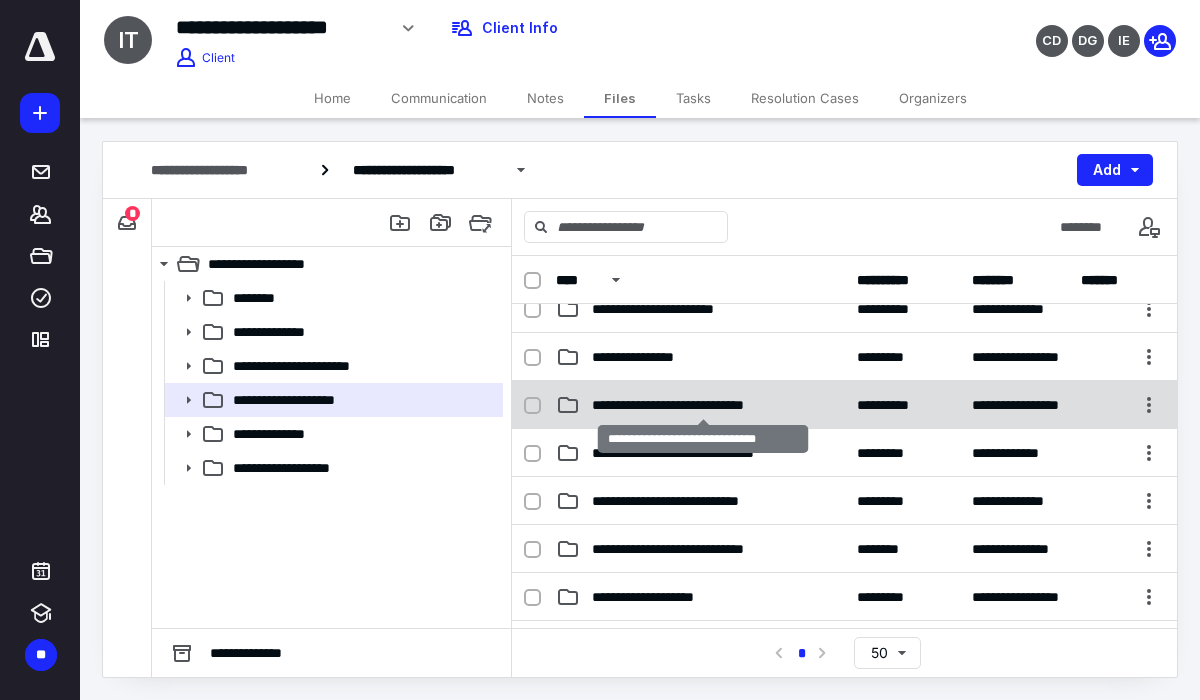 click on "**********" at bounding box center (703, 405) 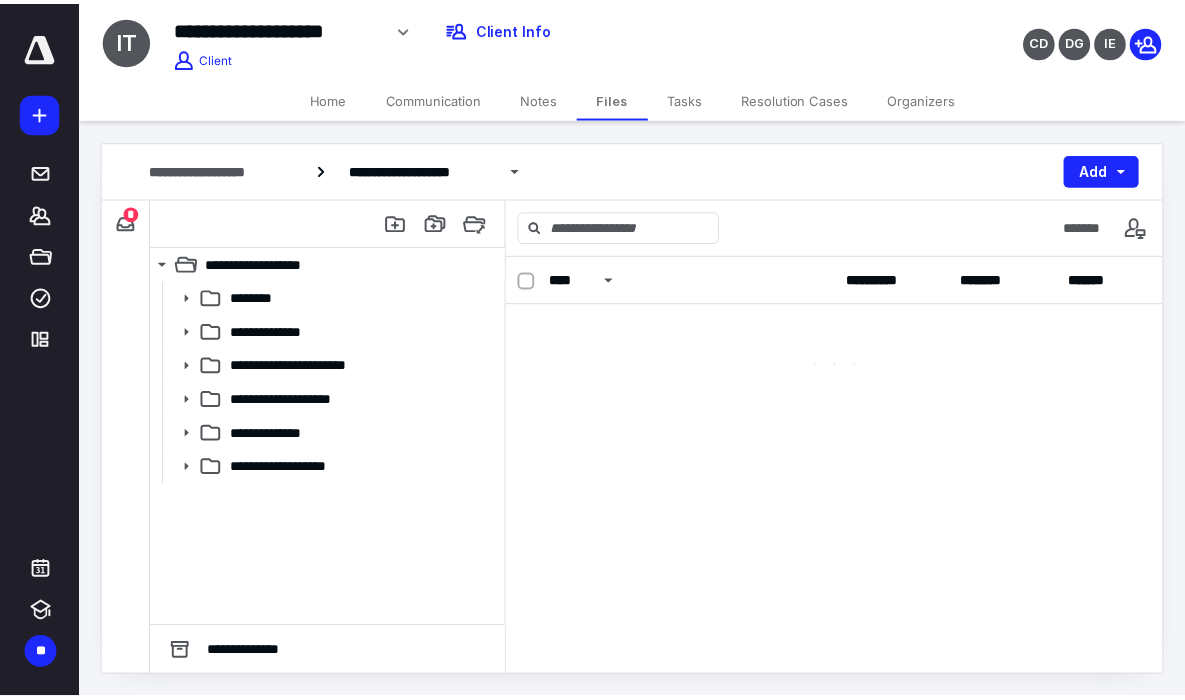 scroll, scrollTop: 0, scrollLeft: 0, axis: both 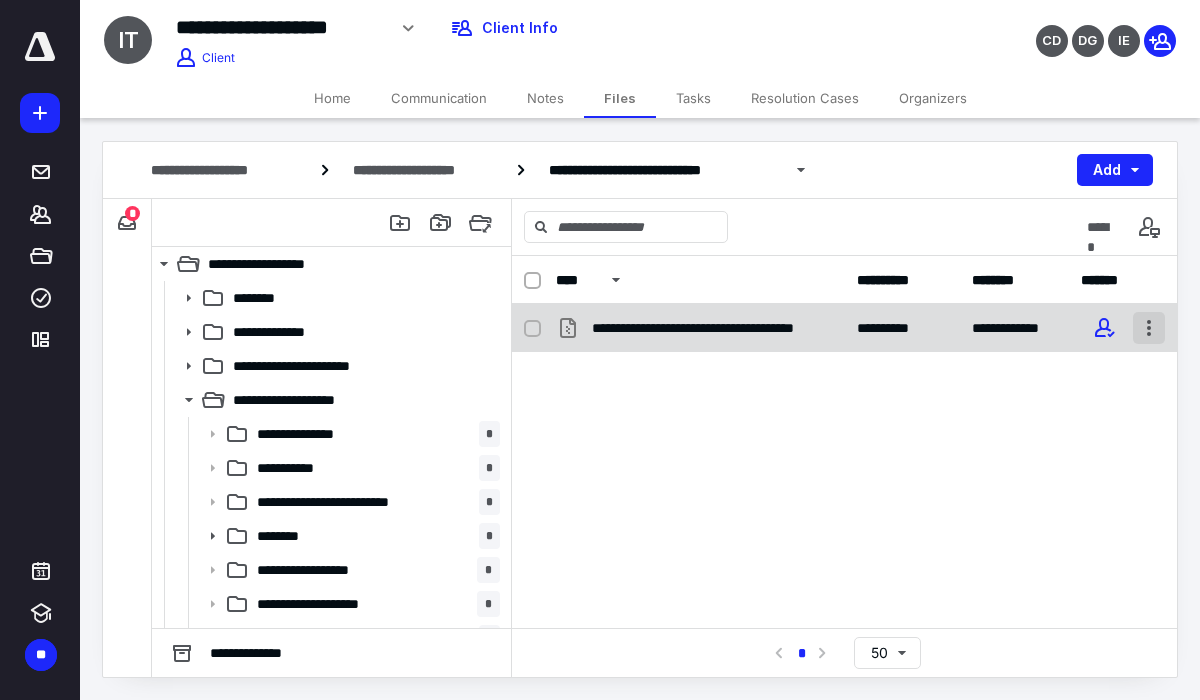 click at bounding box center (1149, 328) 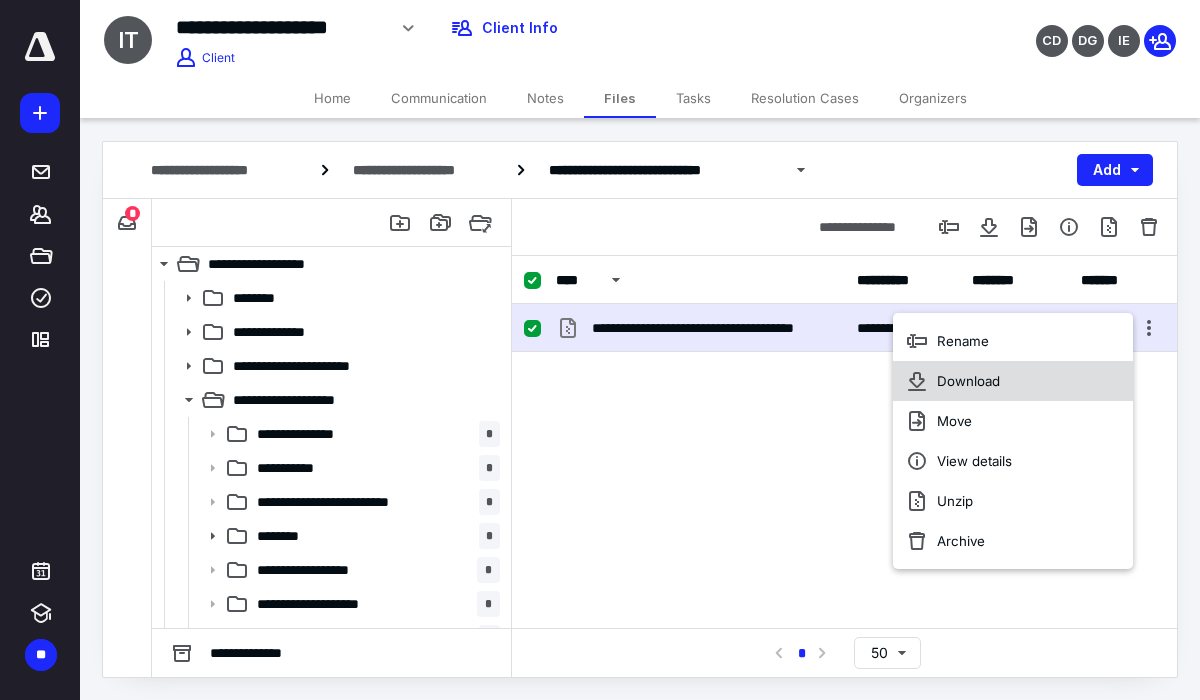 click on "Download" at bounding box center (1013, 381) 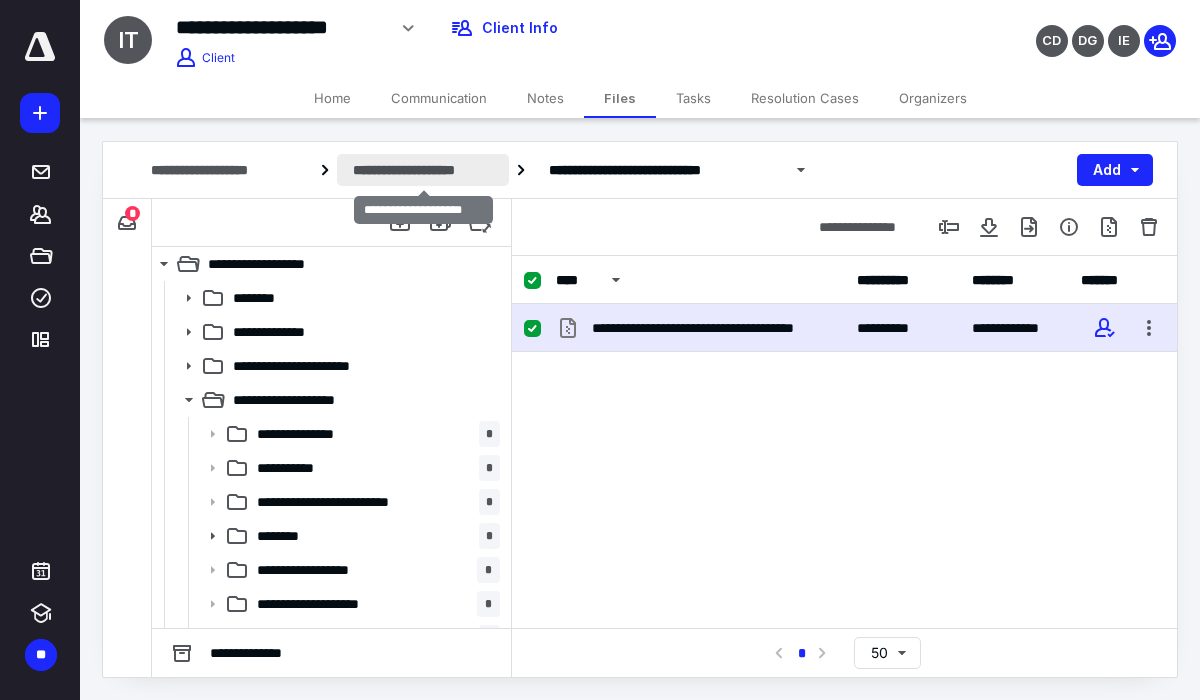 click on "**********" at bounding box center (423, 170) 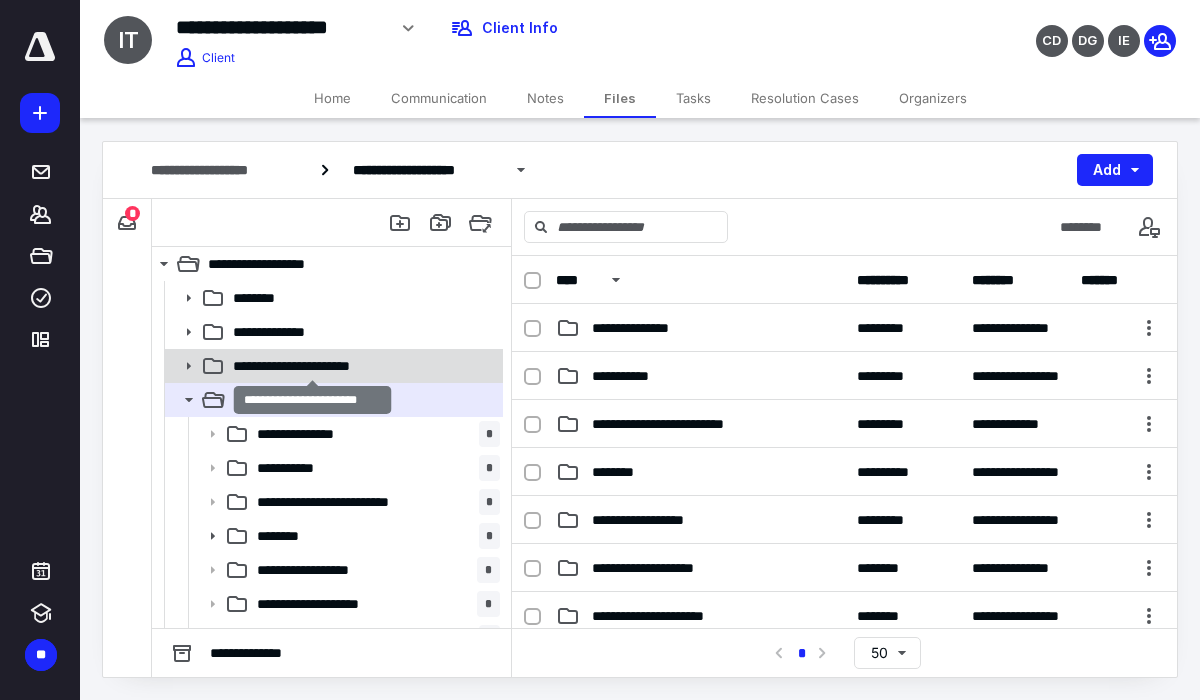 click on "**********" at bounding box center (312, 366) 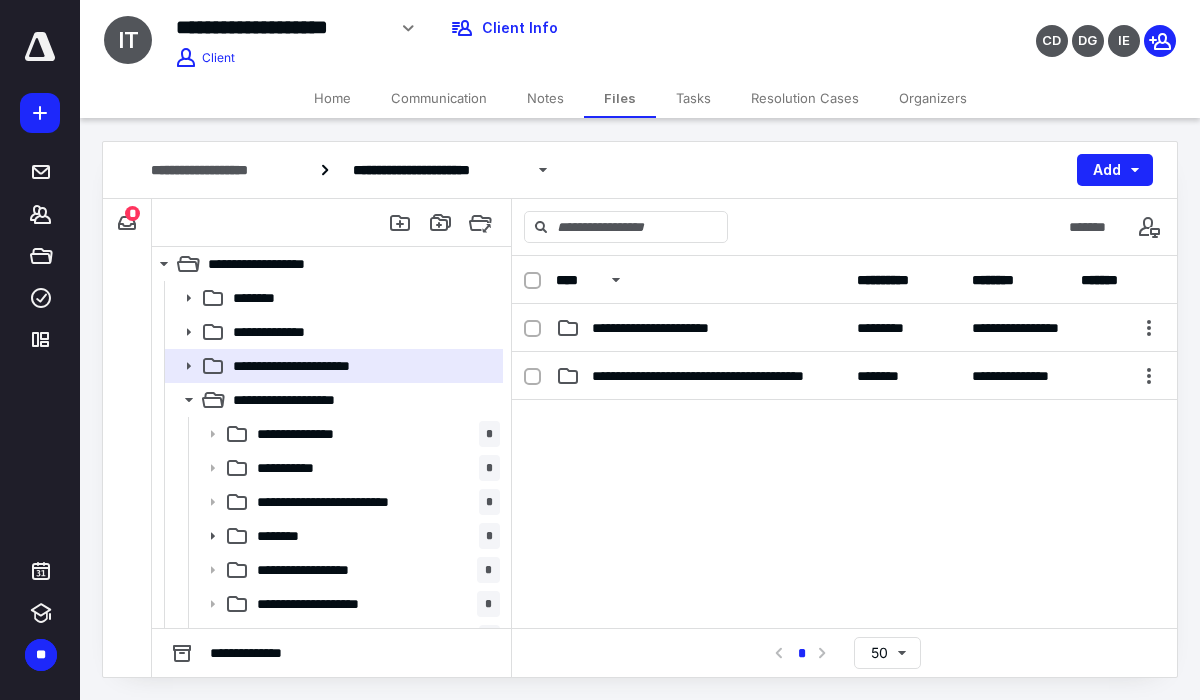 click on "**********" at bounding box center [281, 332] 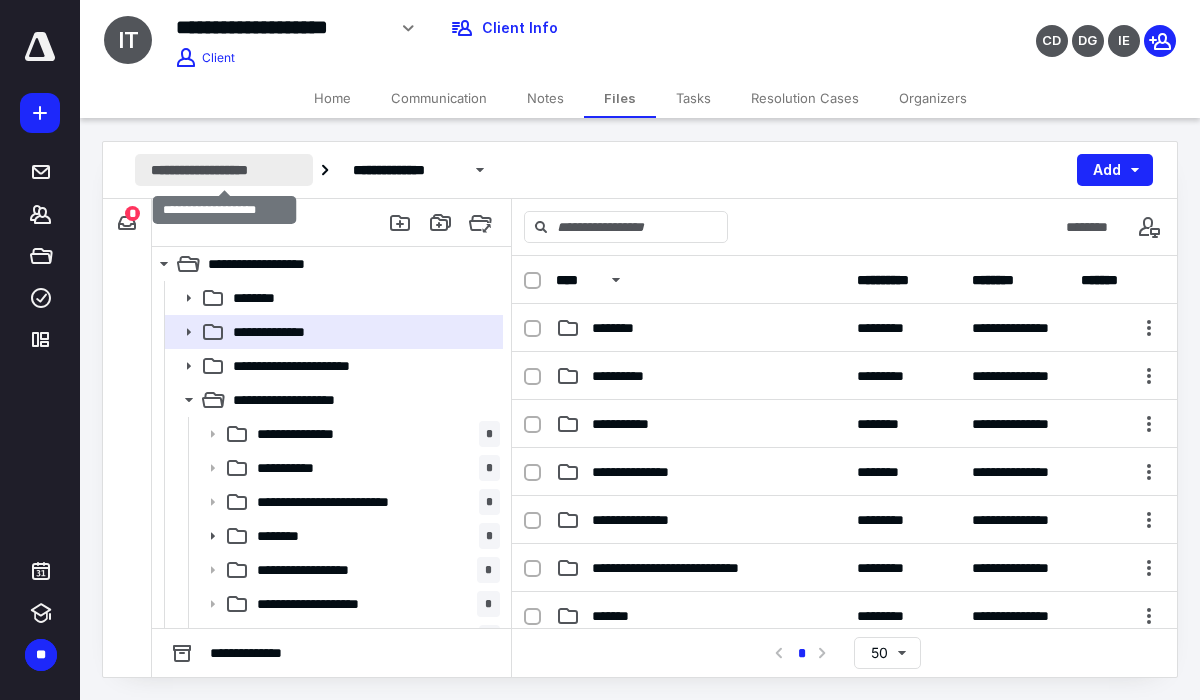 click on "**********" at bounding box center (224, 170) 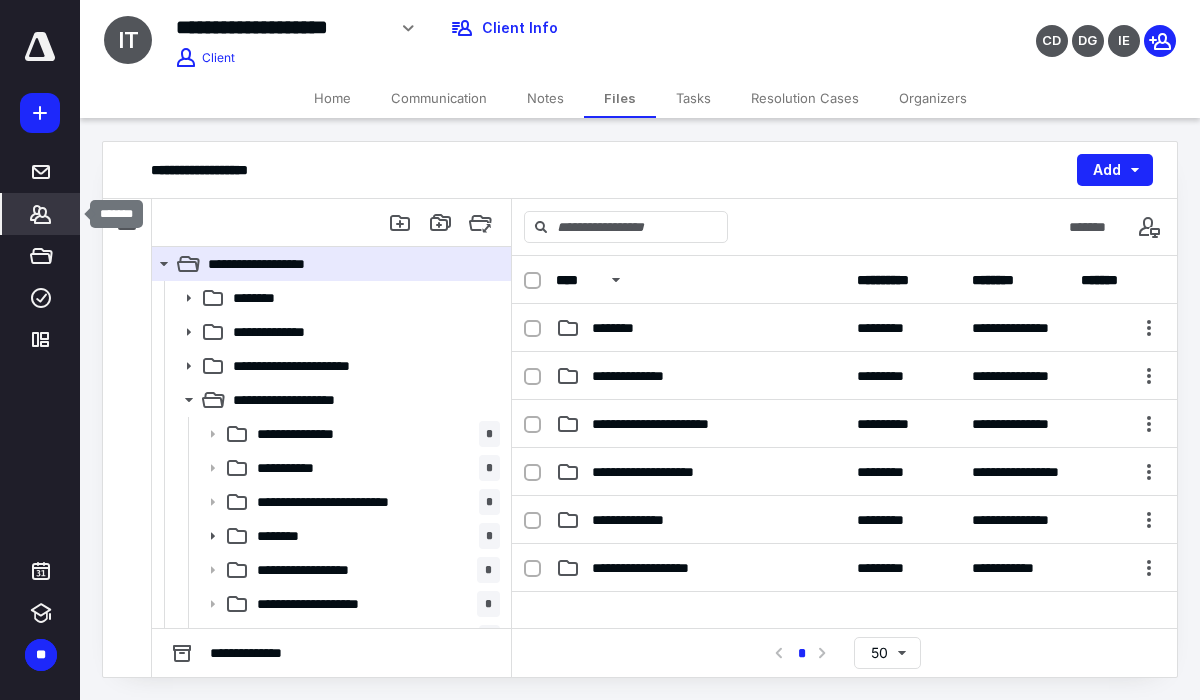 click 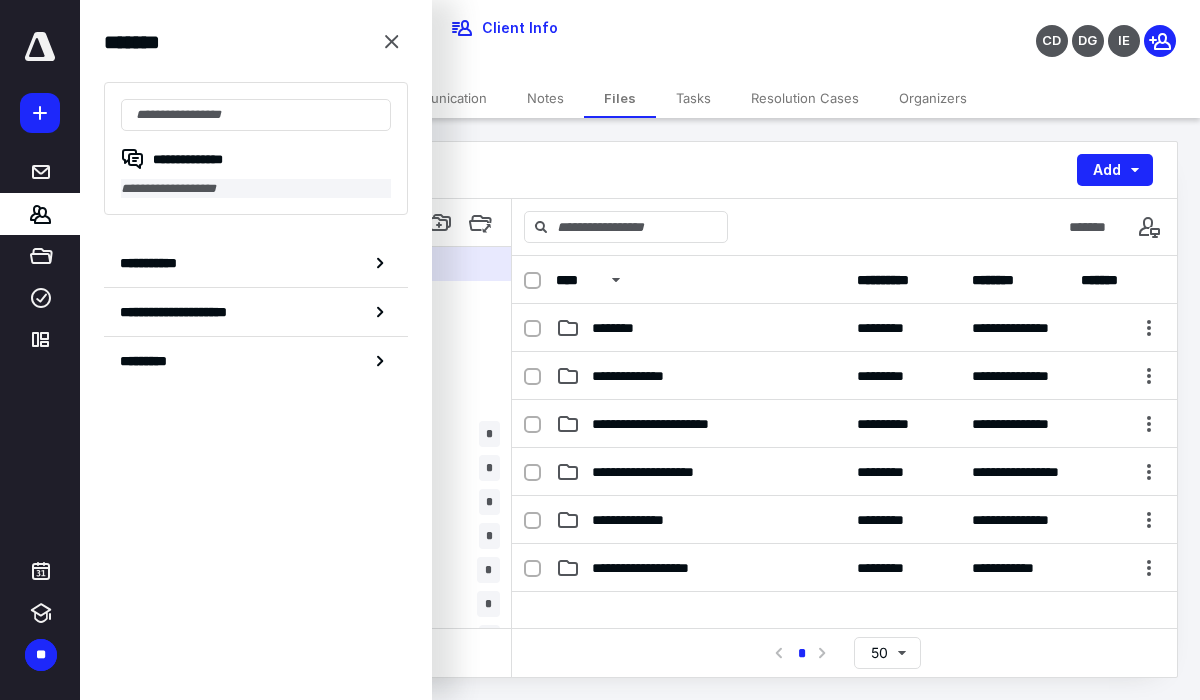 click on "**********" at bounding box center (256, 188) 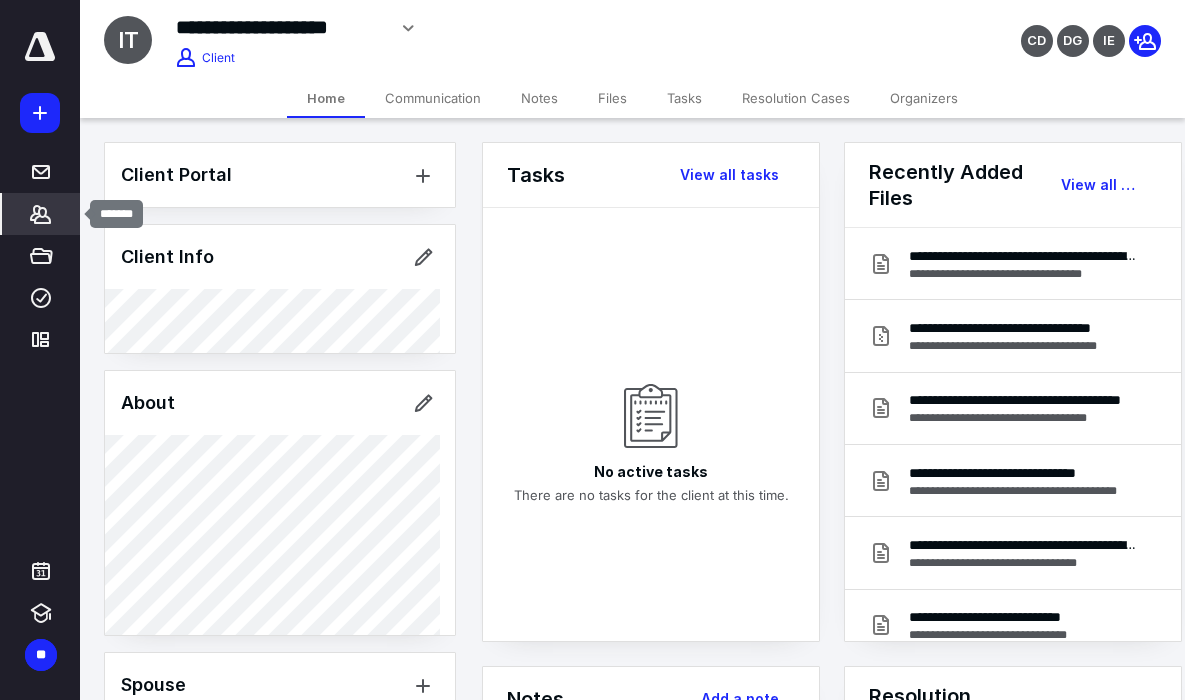 click 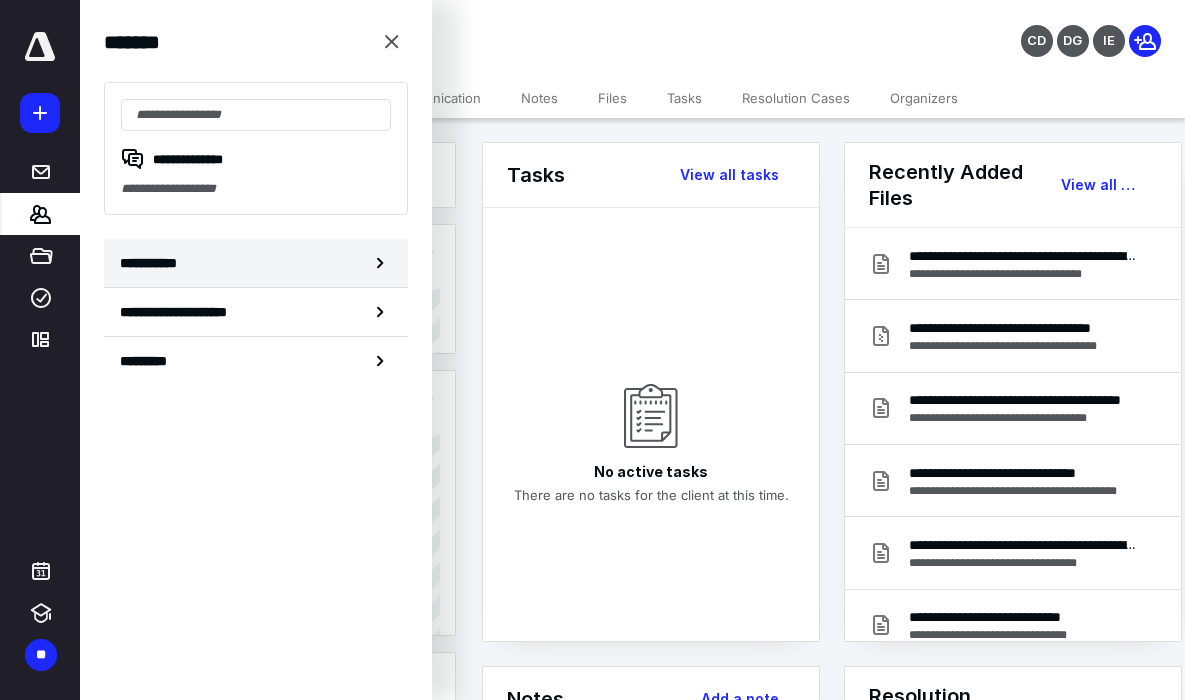click on "**********" at bounding box center [256, 263] 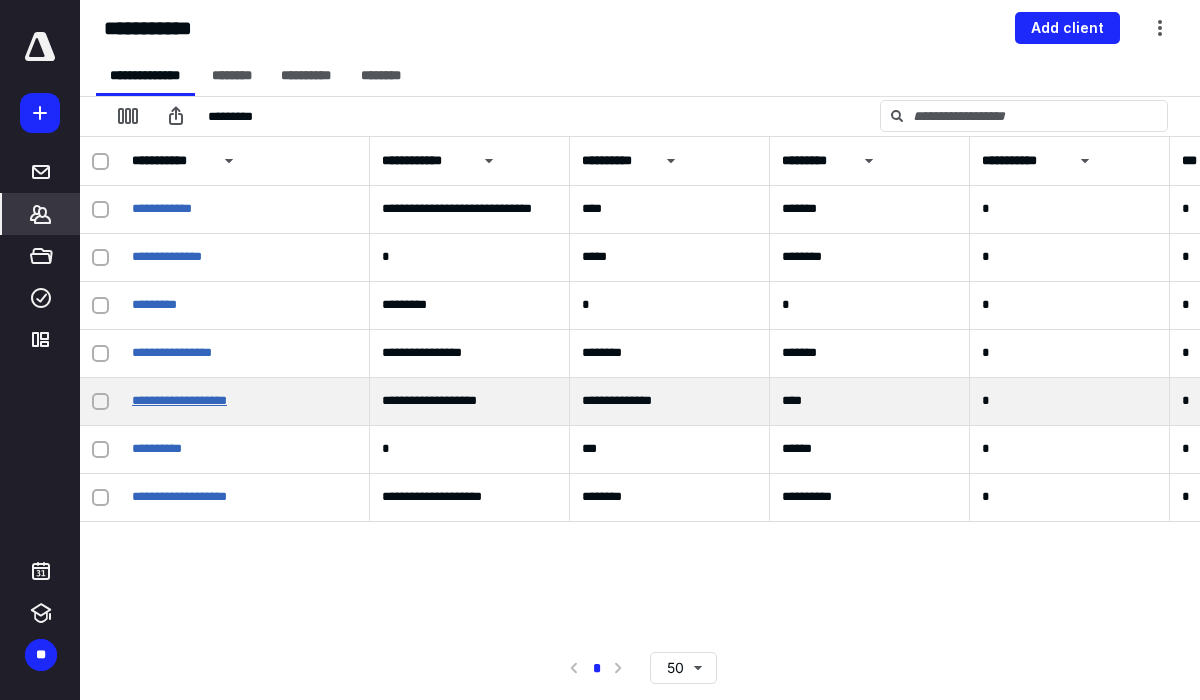 click on "**********" at bounding box center (179, 400) 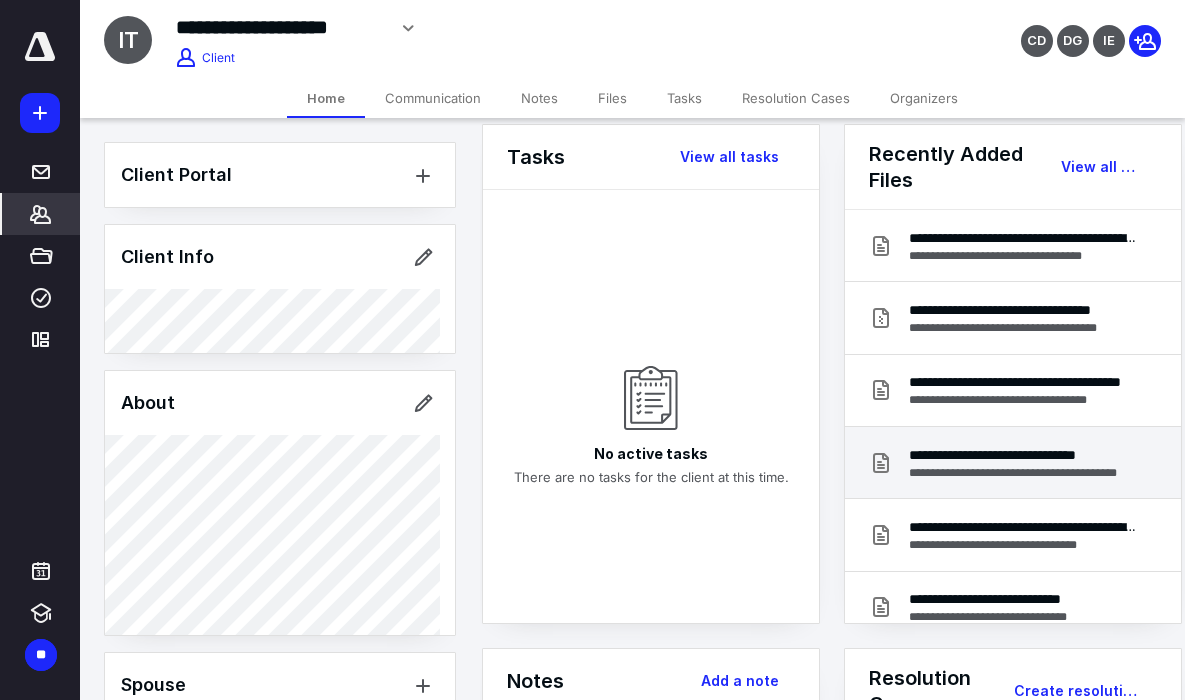 scroll, scrollTop: 33, scrollLeft: 0, axis: vertical 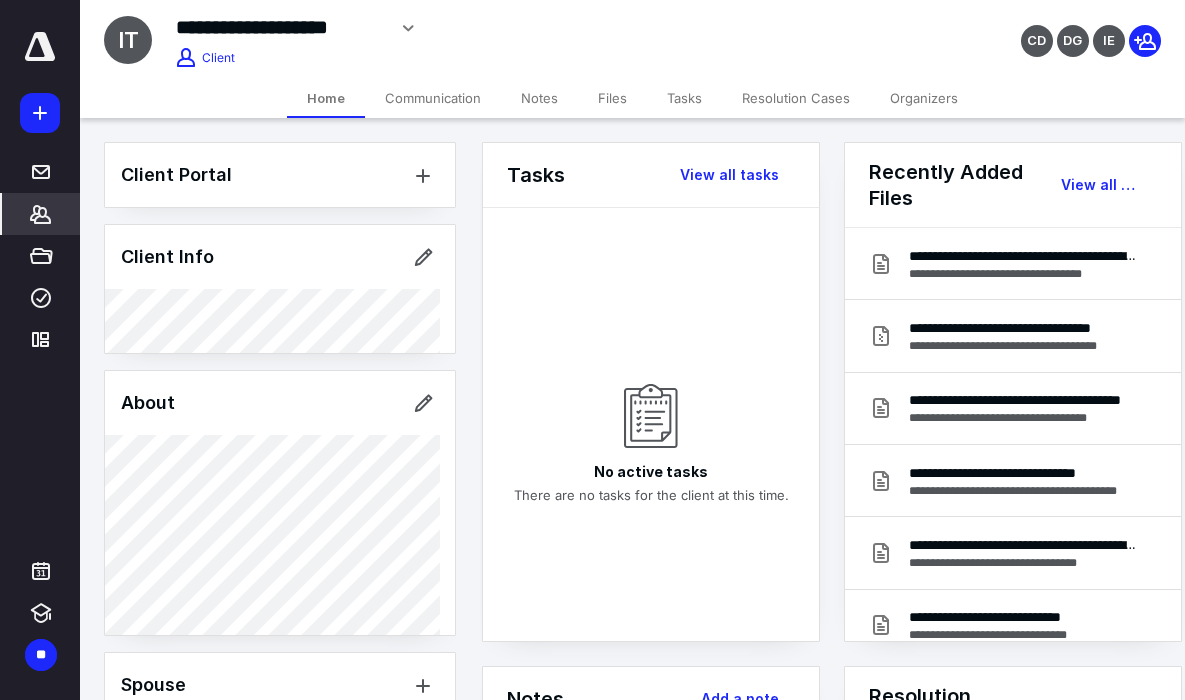 click on "Files" at bounding box center (612, 98) 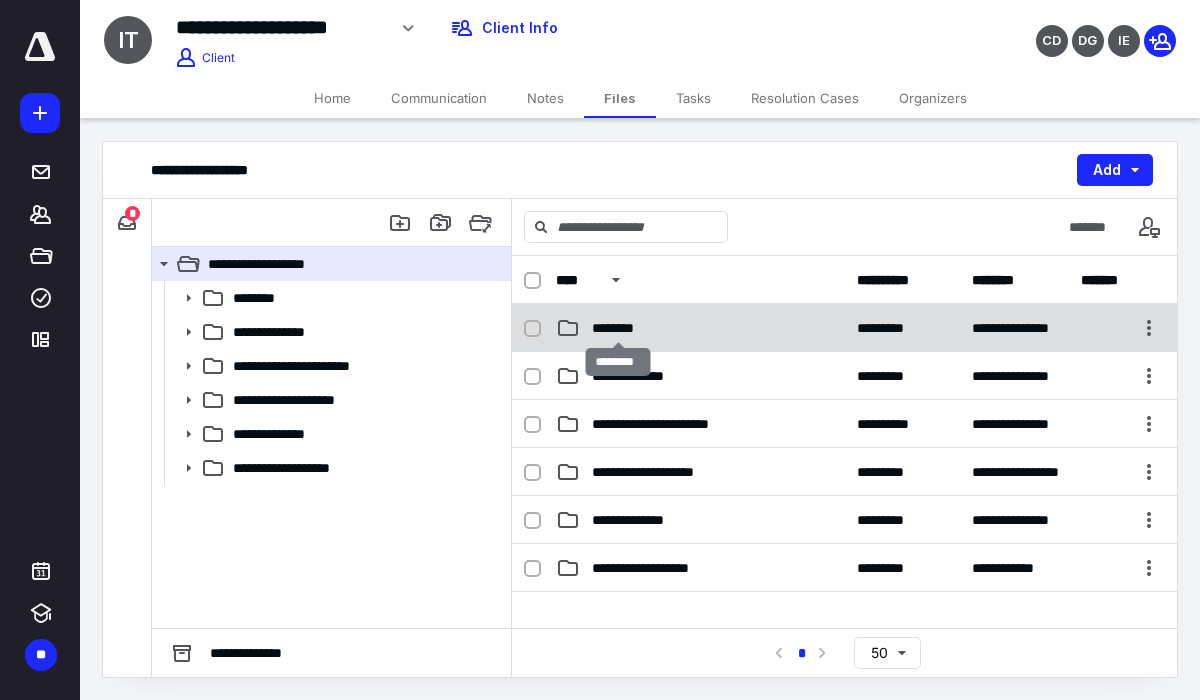 click on "********" at bounding box center (618, 328) 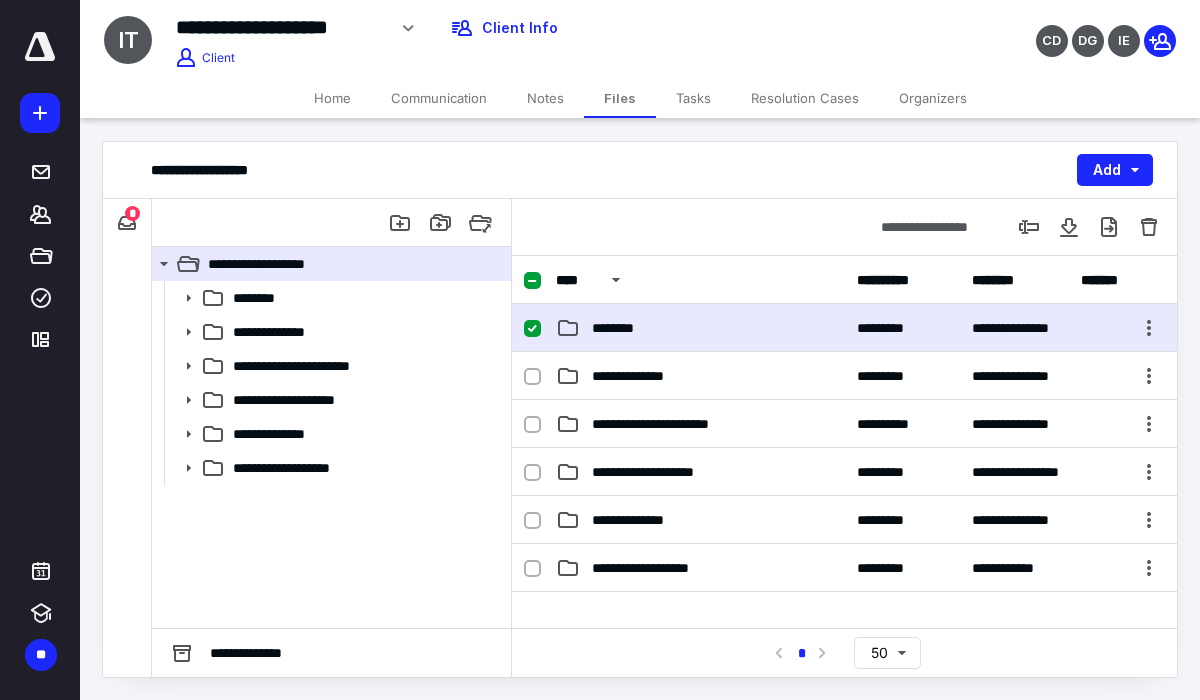 click on "********" at bounding box center (618, 328) 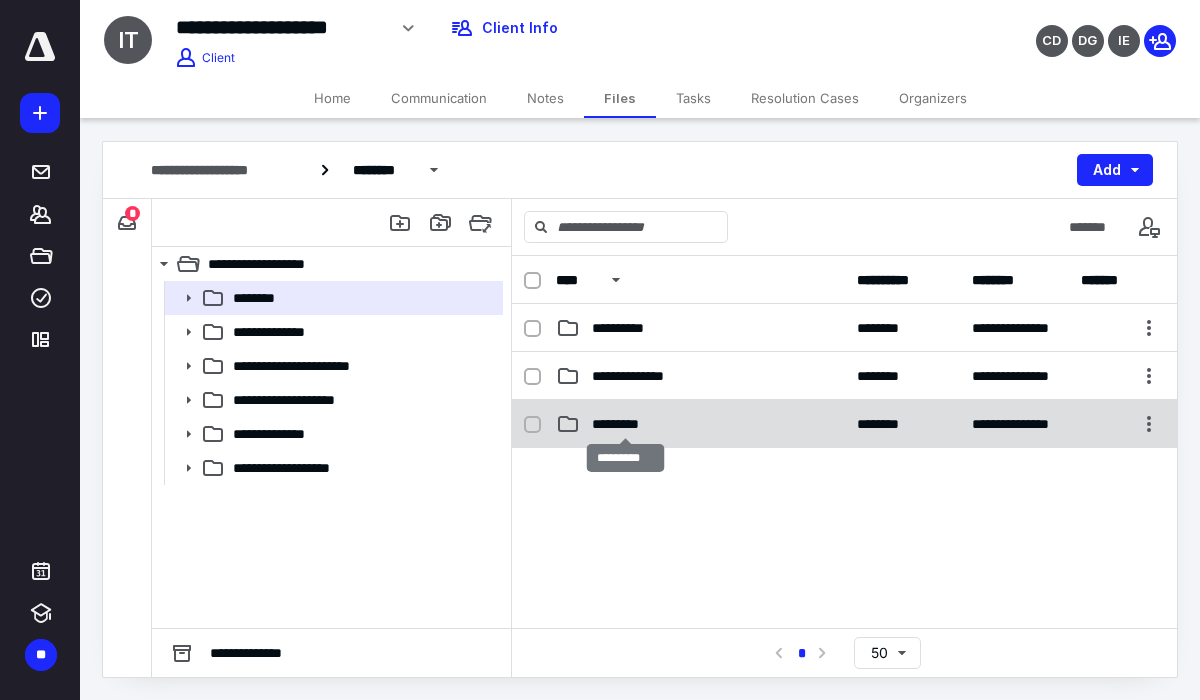 click on "*********" at bounding box center (626, 424) 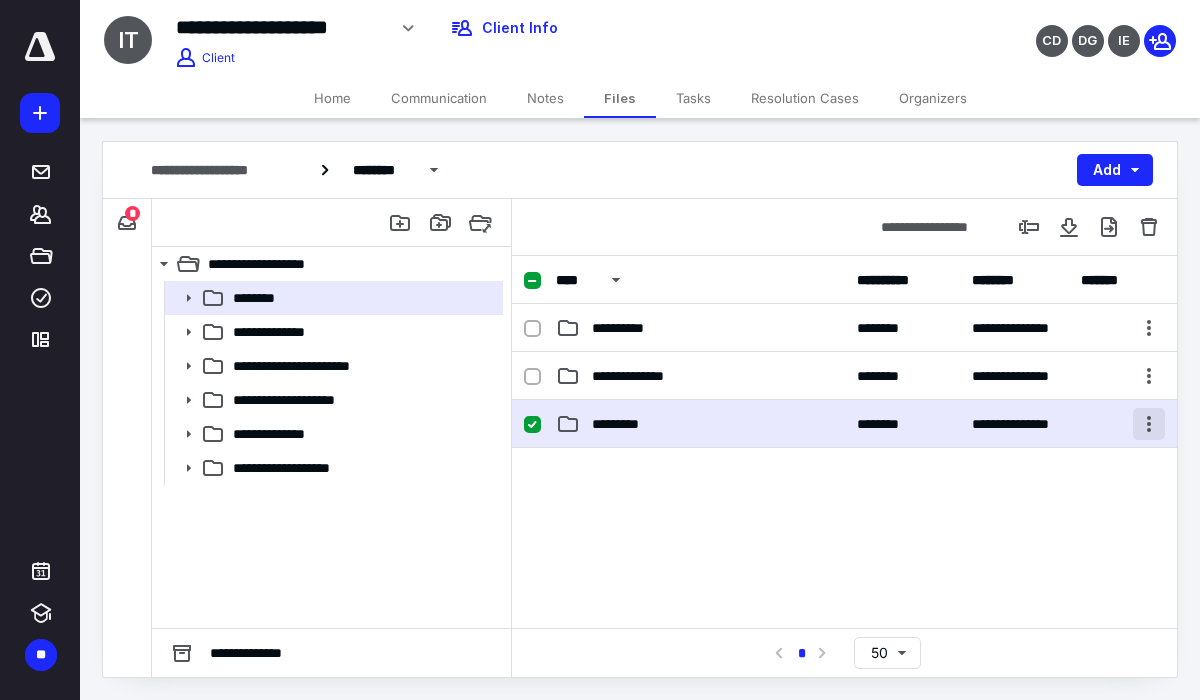 click at bounding box center (1149, 424) 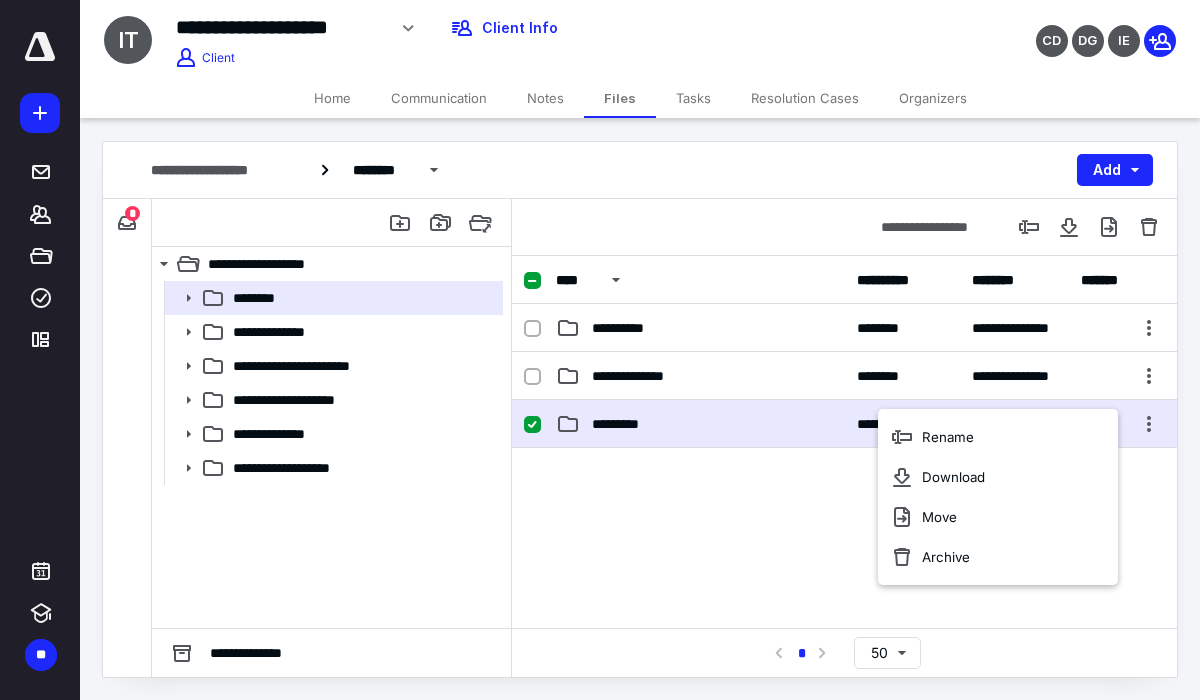 click at bounding box center (844, 598) 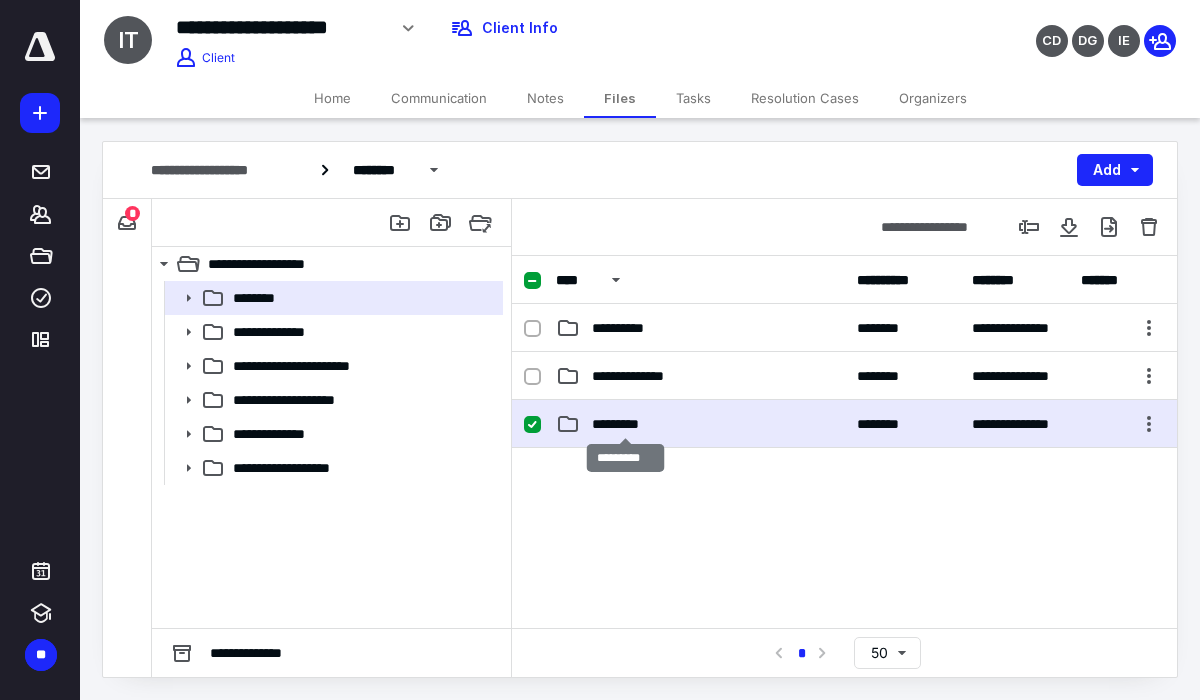 click on "*********" at bounding box center (626, 424) 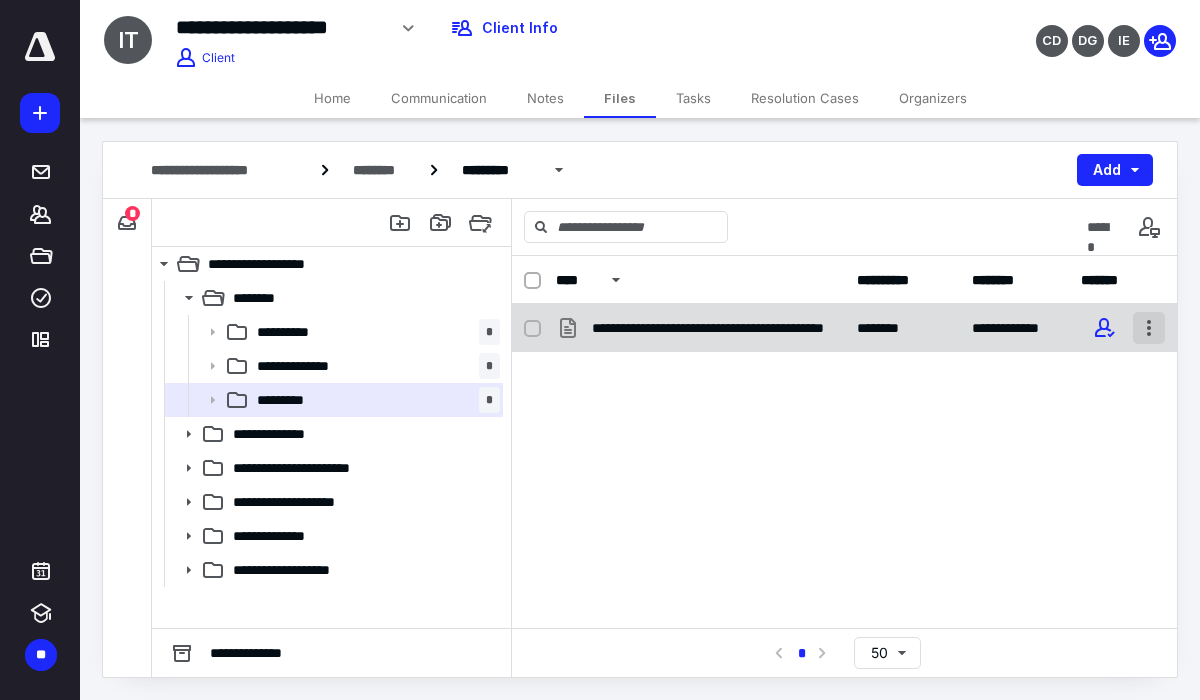 click at bounding box center [1149, 328] 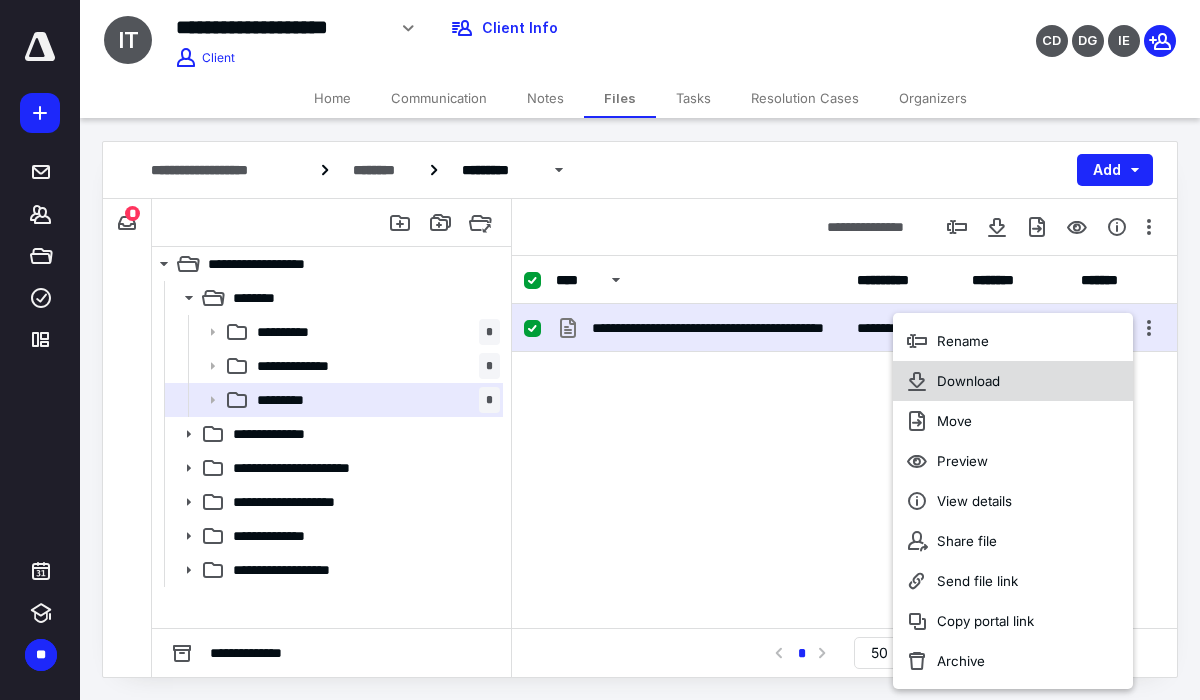 click on "Download" at bounding box center [1013, 381] 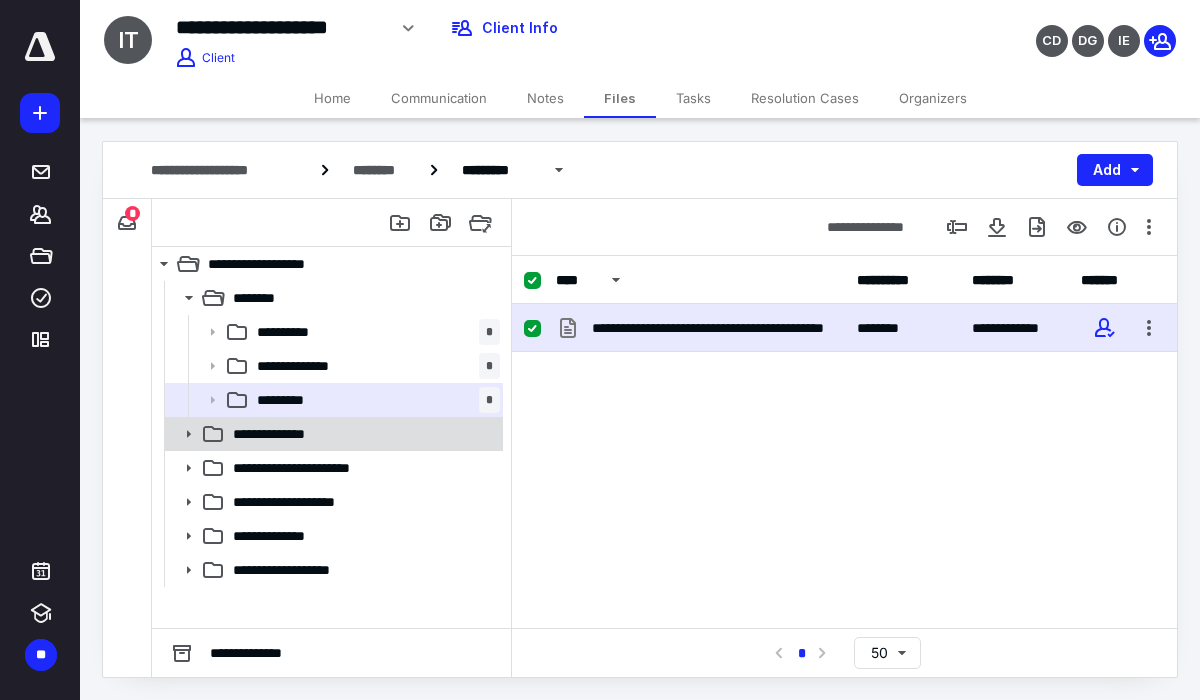 click on "**********" at bounding box center (362, 434) 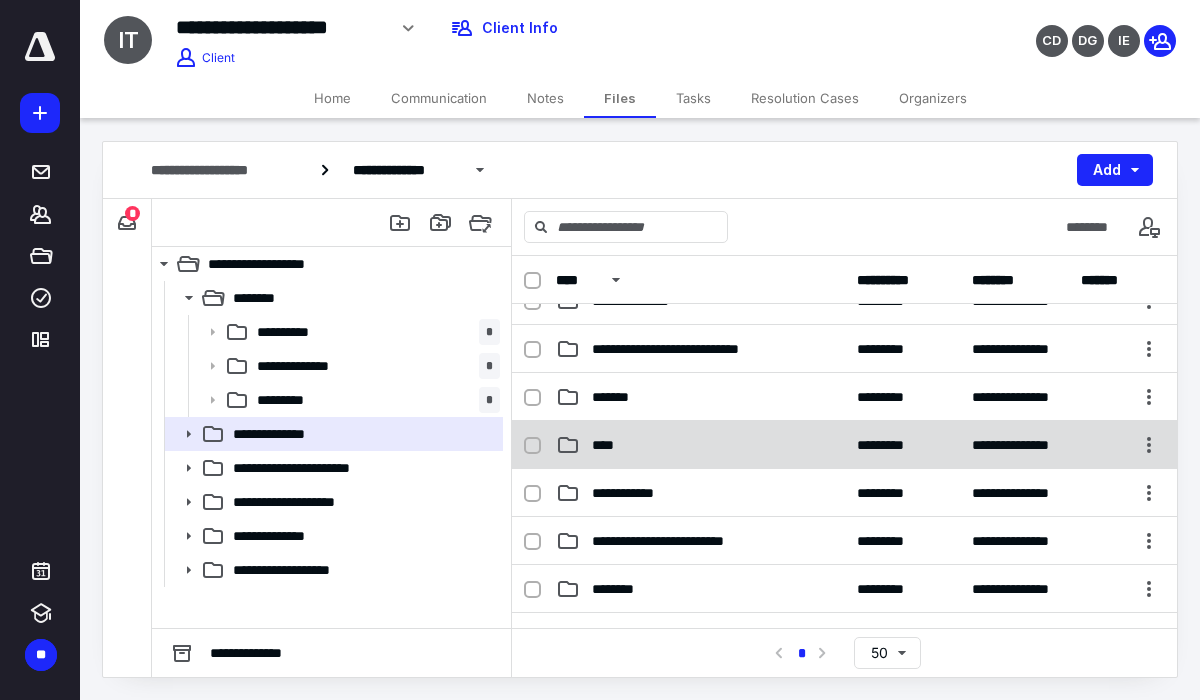 scroll, scrollTop: 265, scrollLeft: 0, axis: vertical 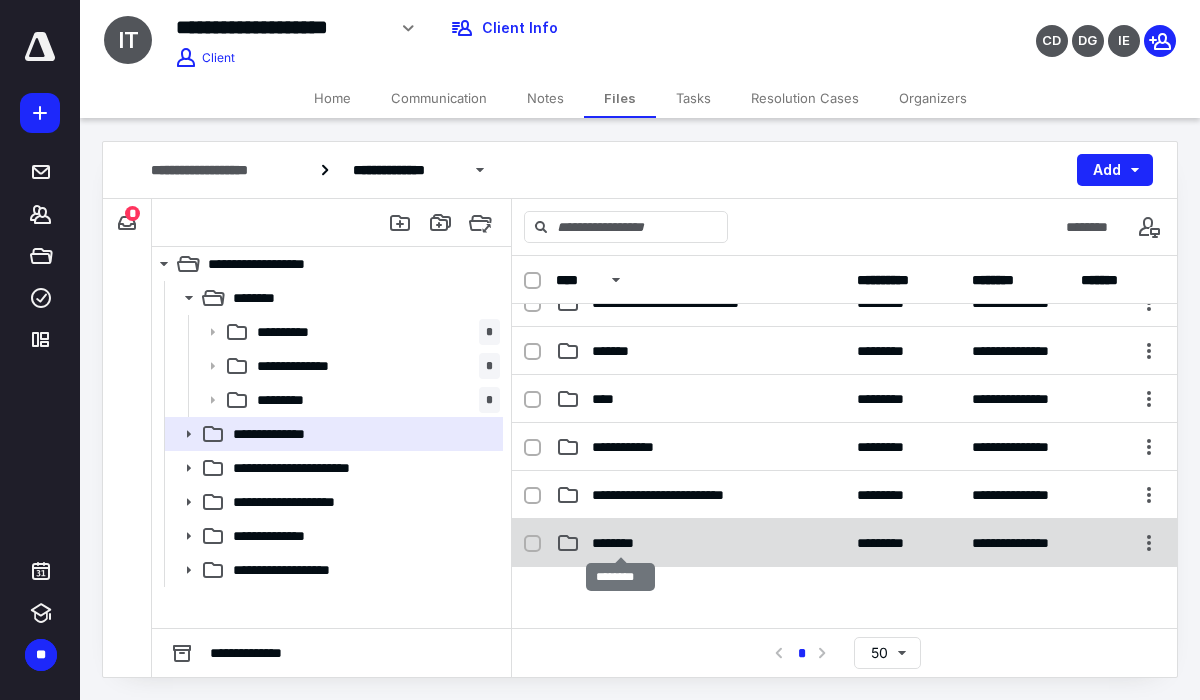 click on "********" at bounding box center [620, 543] 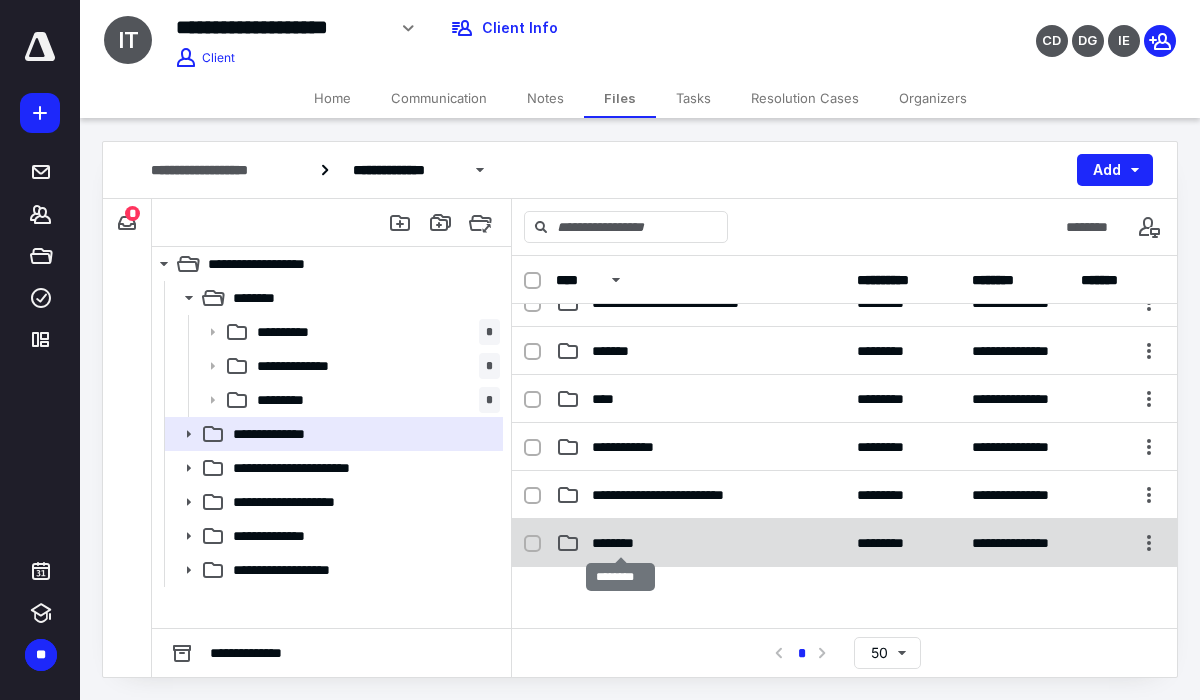 click on "********" at bounding box center [620, 543] 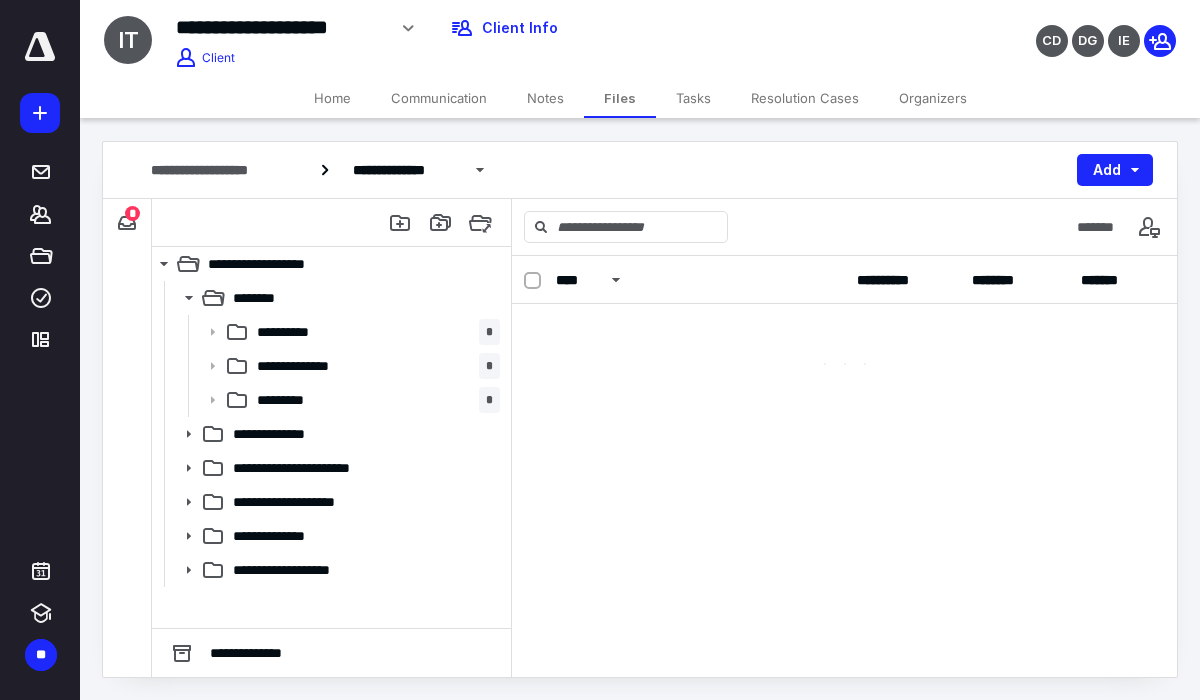 scroll, scrollTop: 0, scrollLeft: 0, axis: both 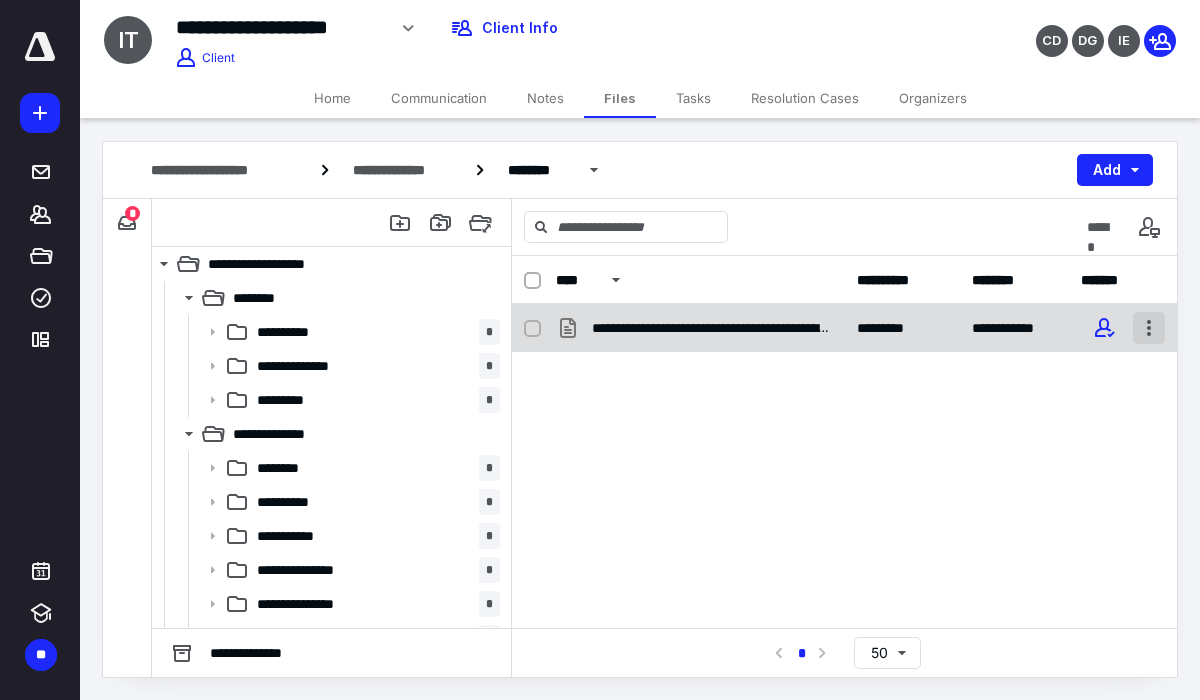 click at bounding box center [1149, 328] 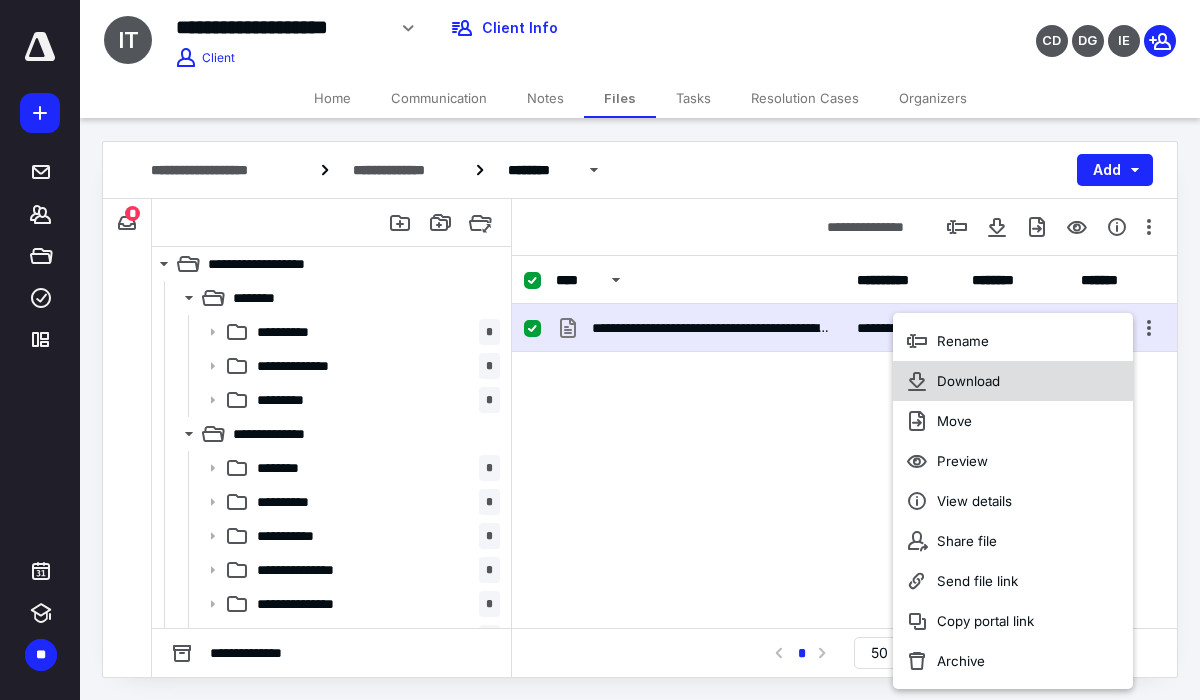 click on "Download" at bounding box center (1013, 381) 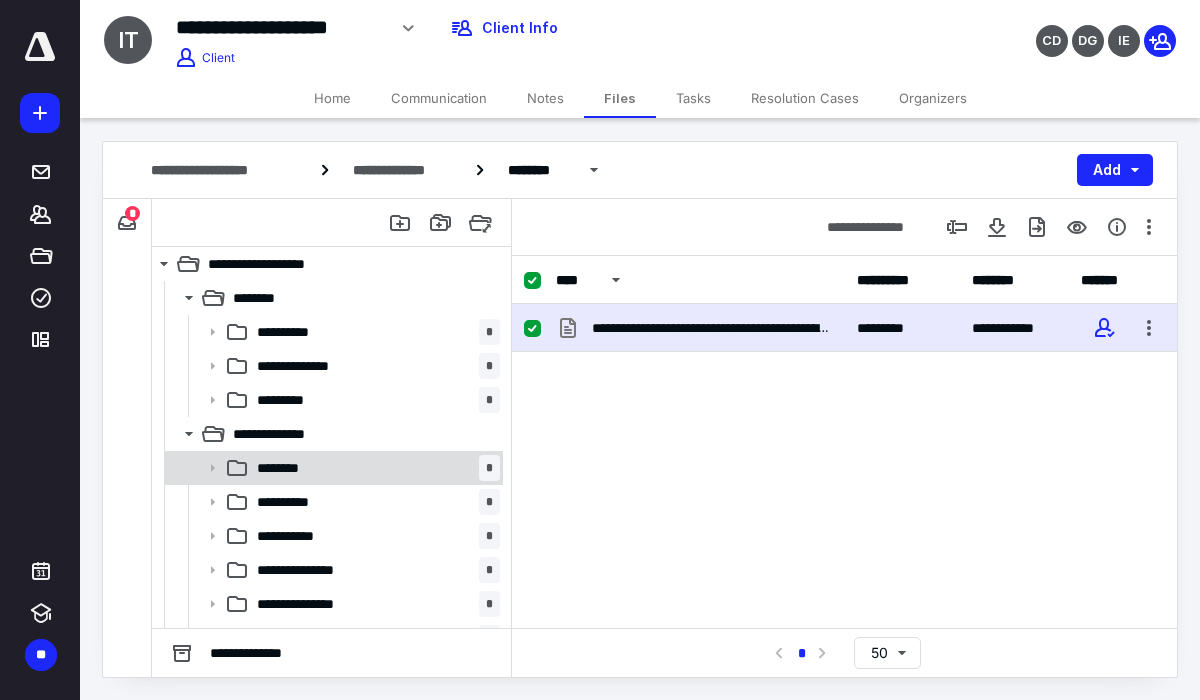 click on "******** *" at bounding box center (374, 468) 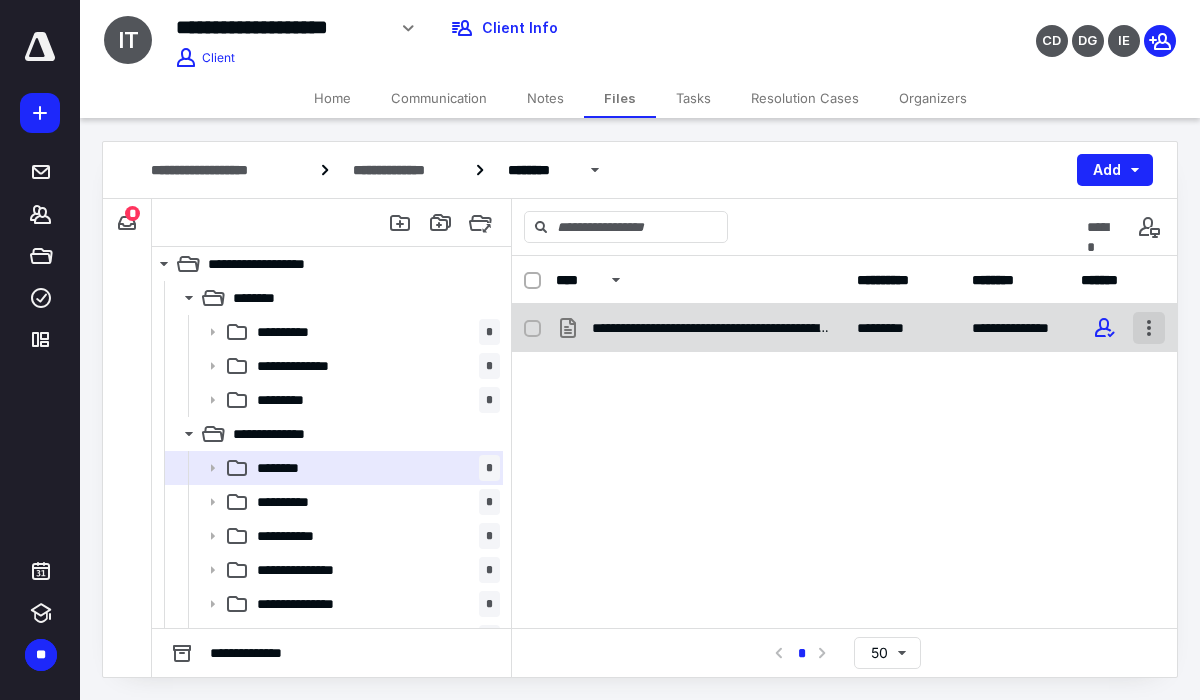click at bounding box center (1149, 328) 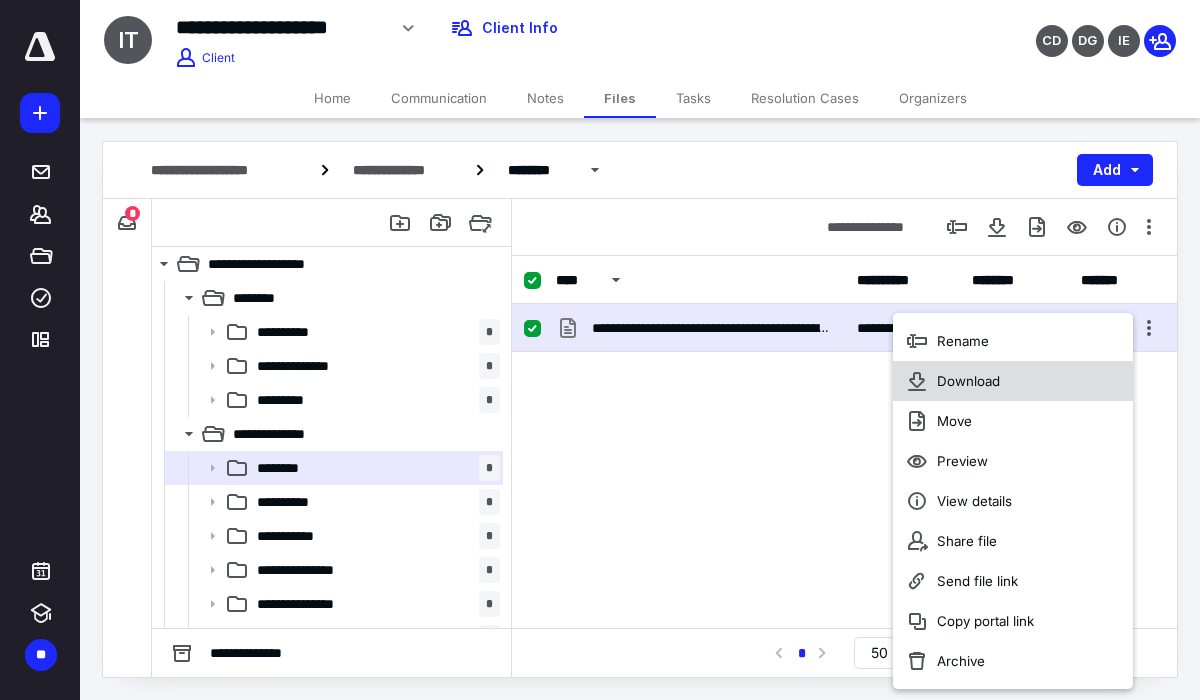 click on "Download" at bounding box center [1013, 381] 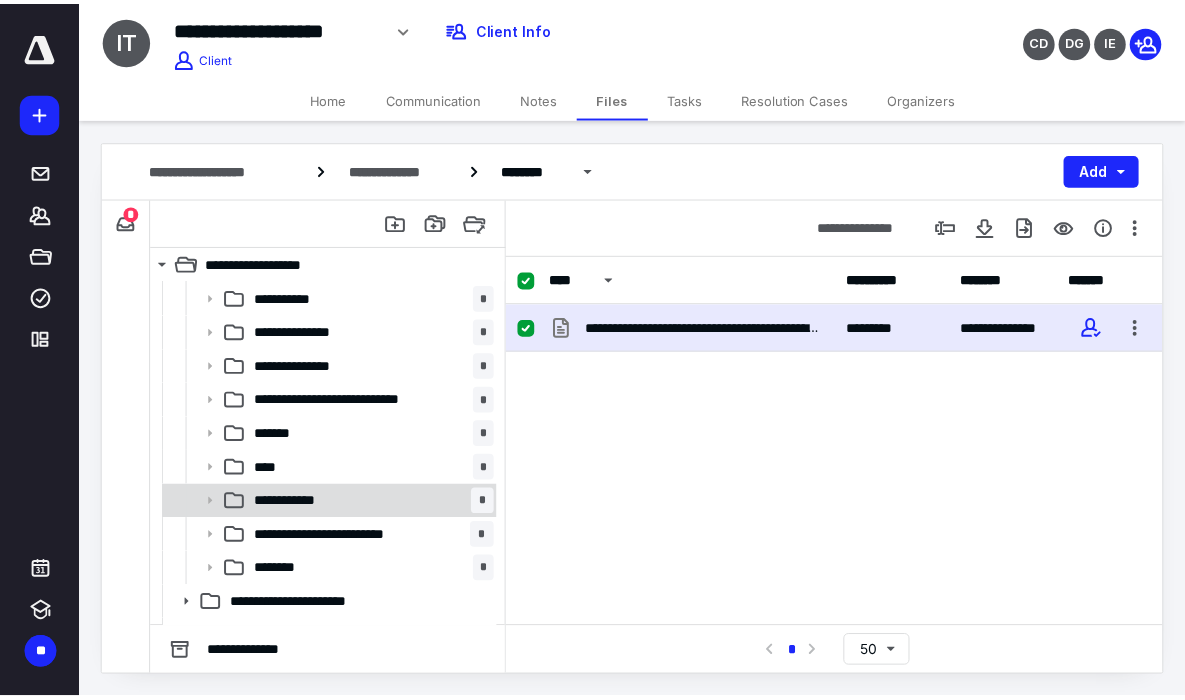 scroll, scrollTop: 333, scrollLeft: 0, axis: vertical 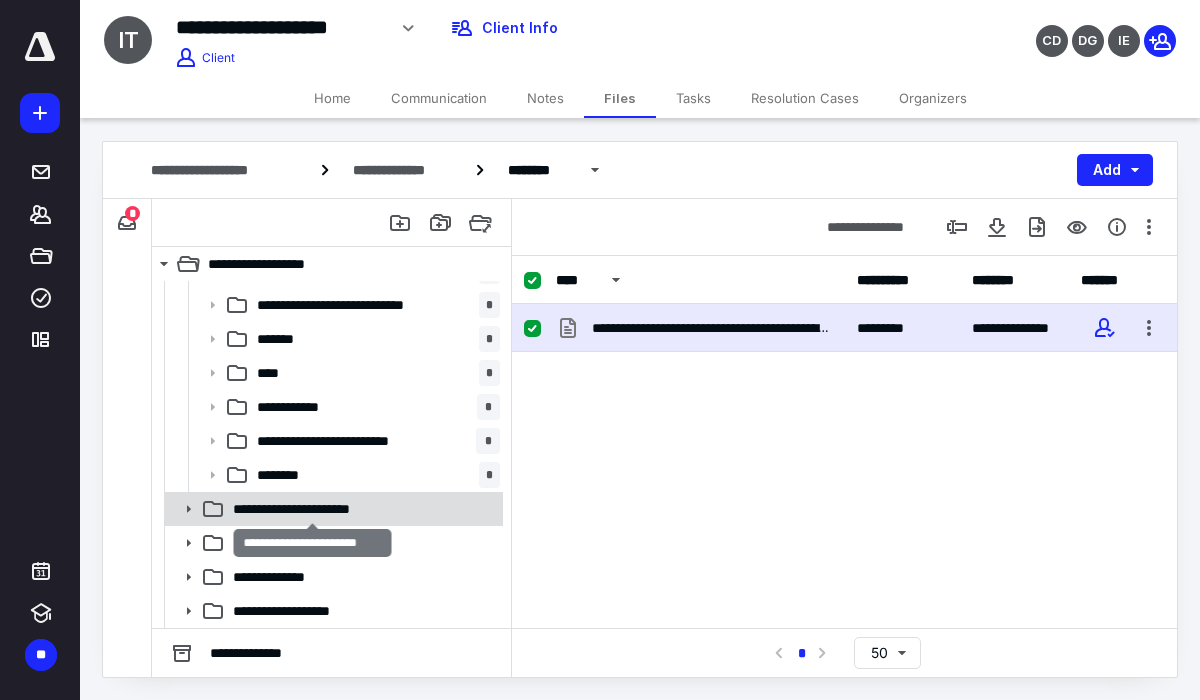 click on "**********" at bounding box center [312, 509] 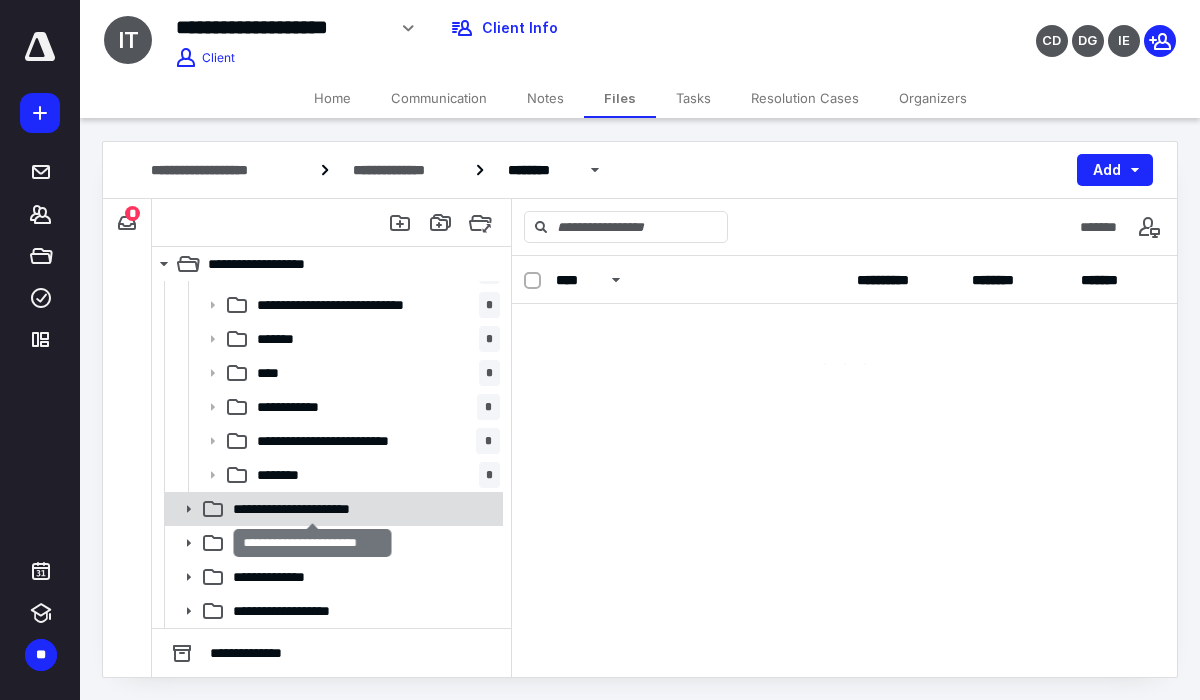 checkbox on "false" 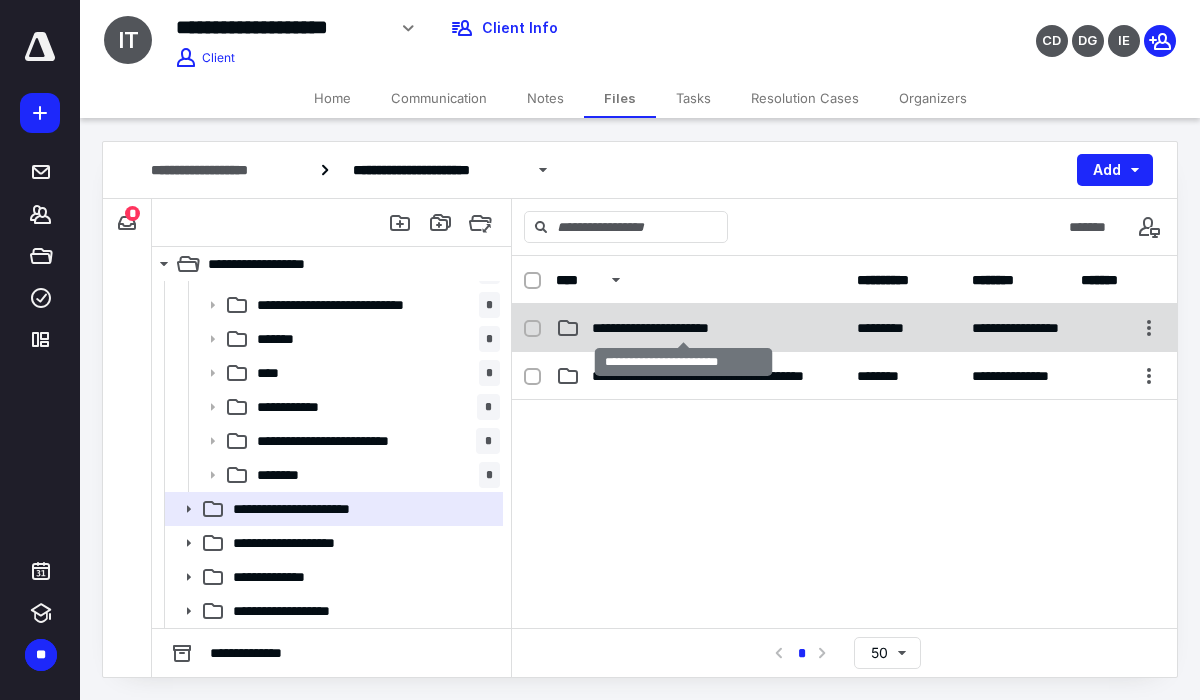 click on "**********" at bounding box center (683, 328) 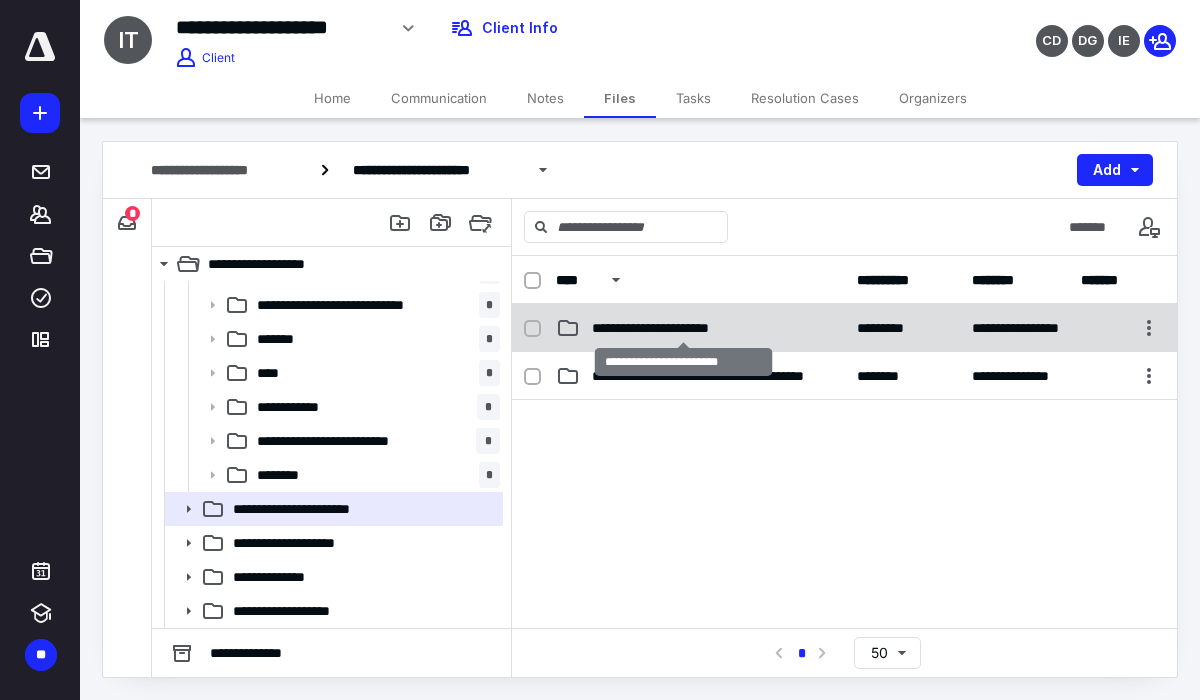 click on "**********" at bounding box center (683, 328) 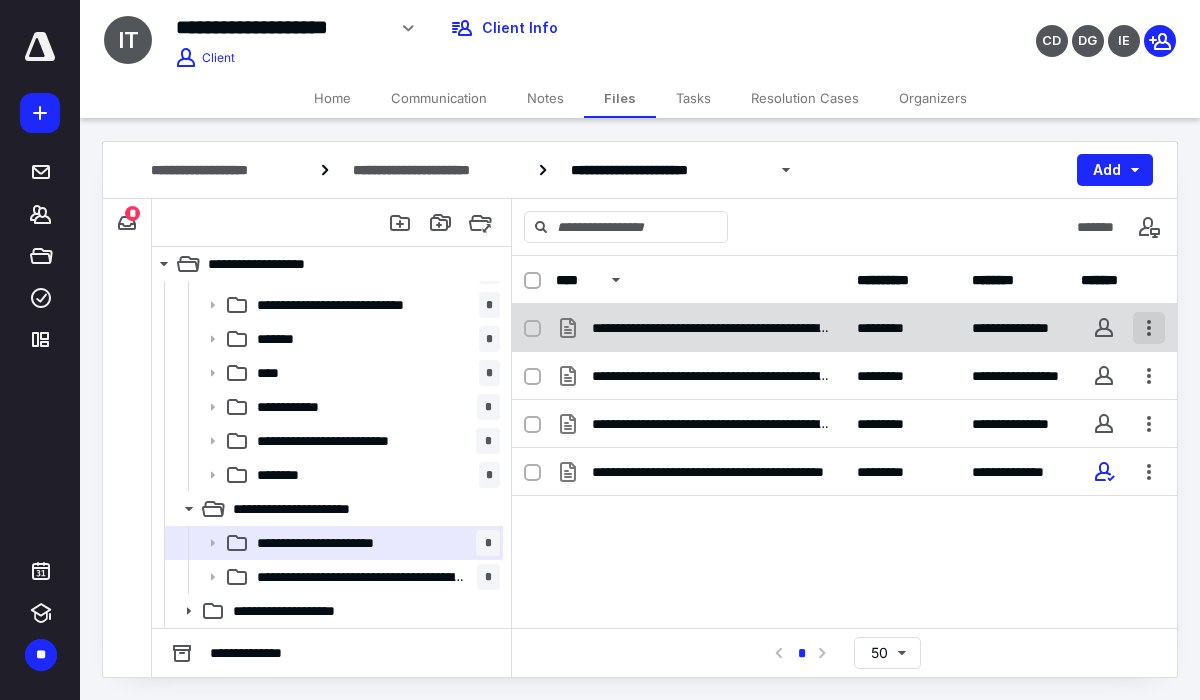 click at bounding box center [1149, 328] 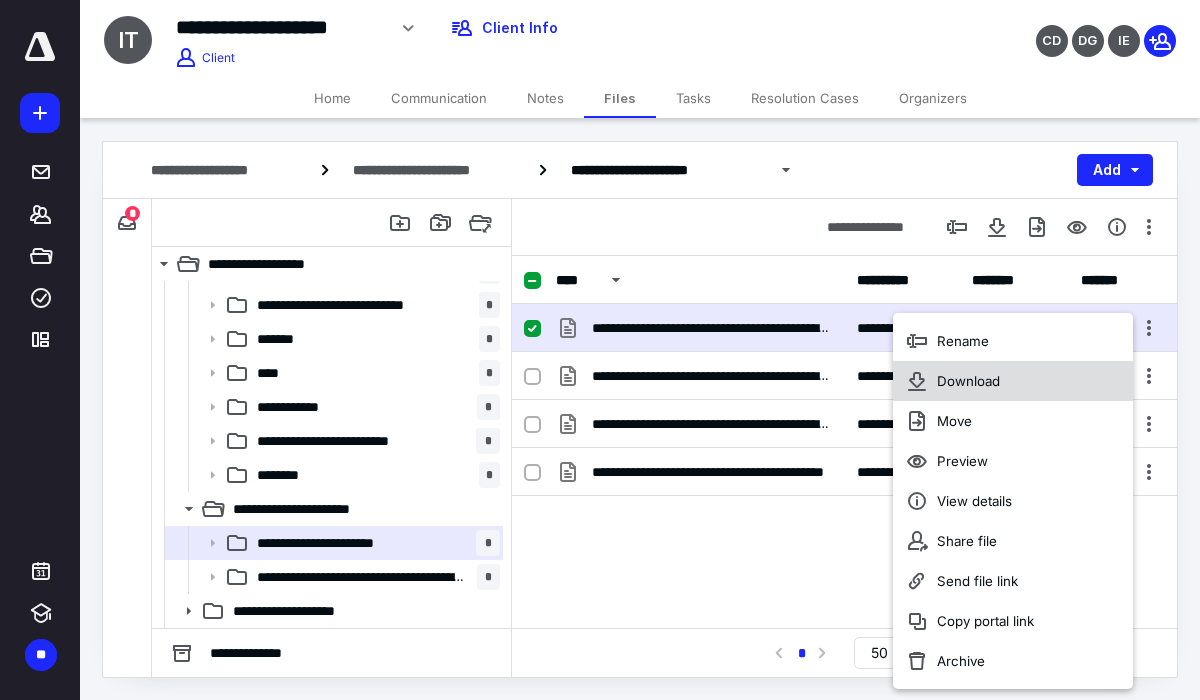 click on "Download" at bounding box center [1013, 381] 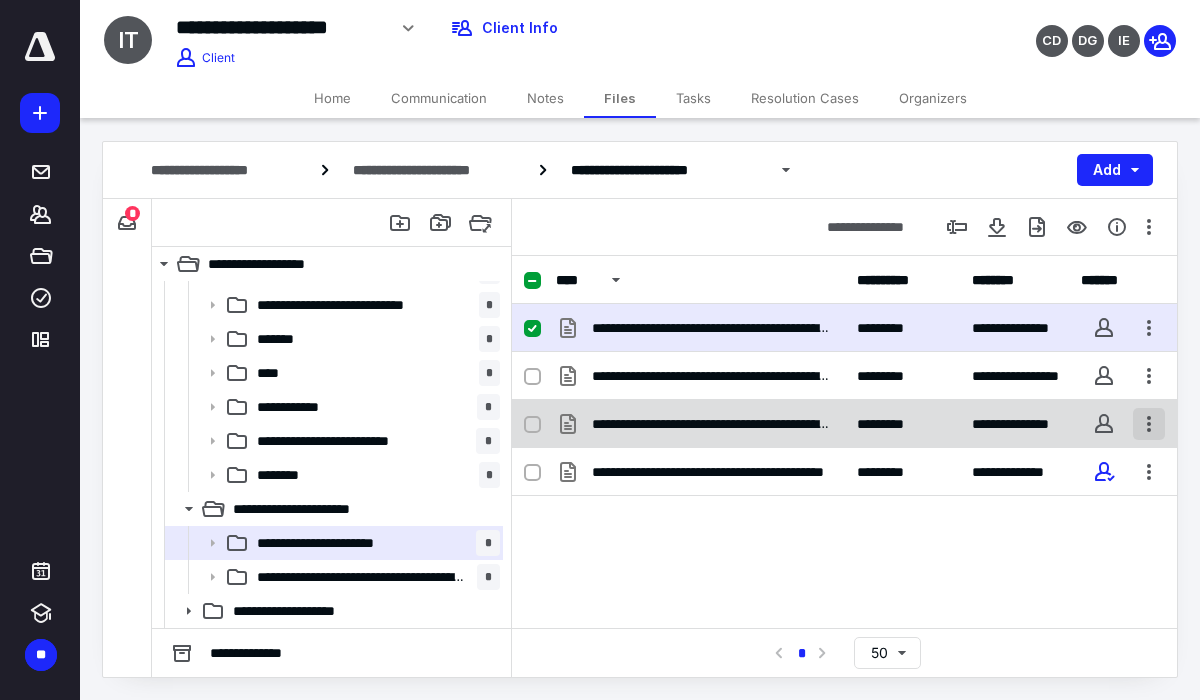 click at bounding box center [1149, 424] 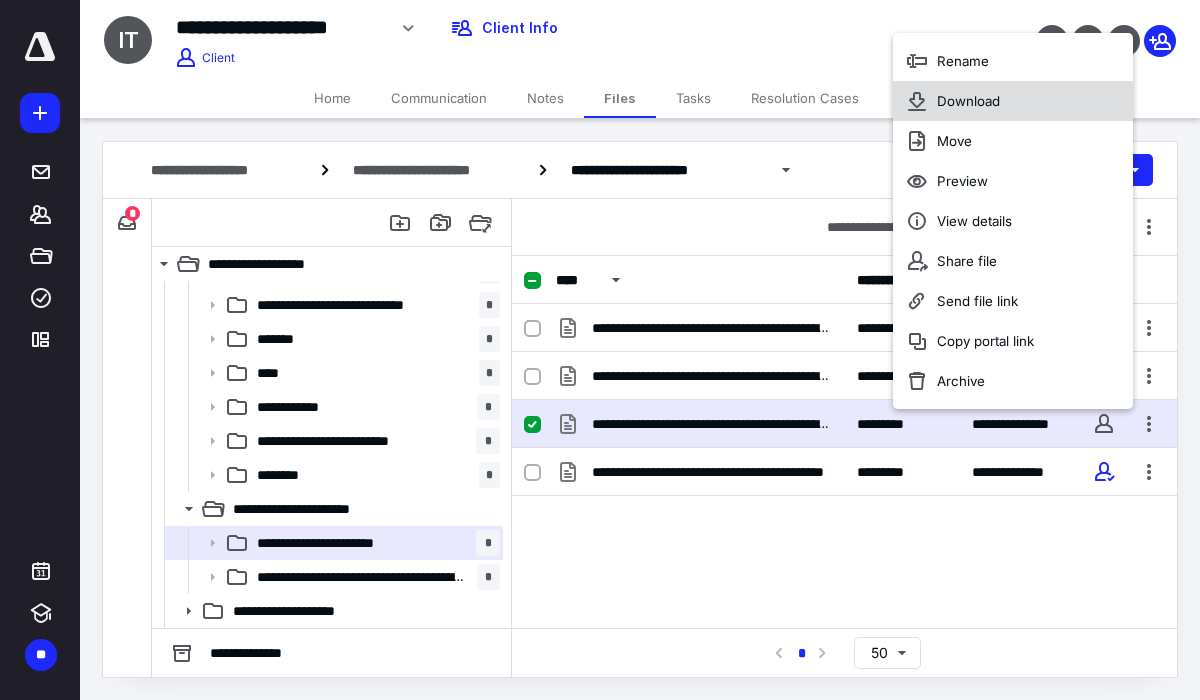 click on "Download" at bounding box center (1013, 101) 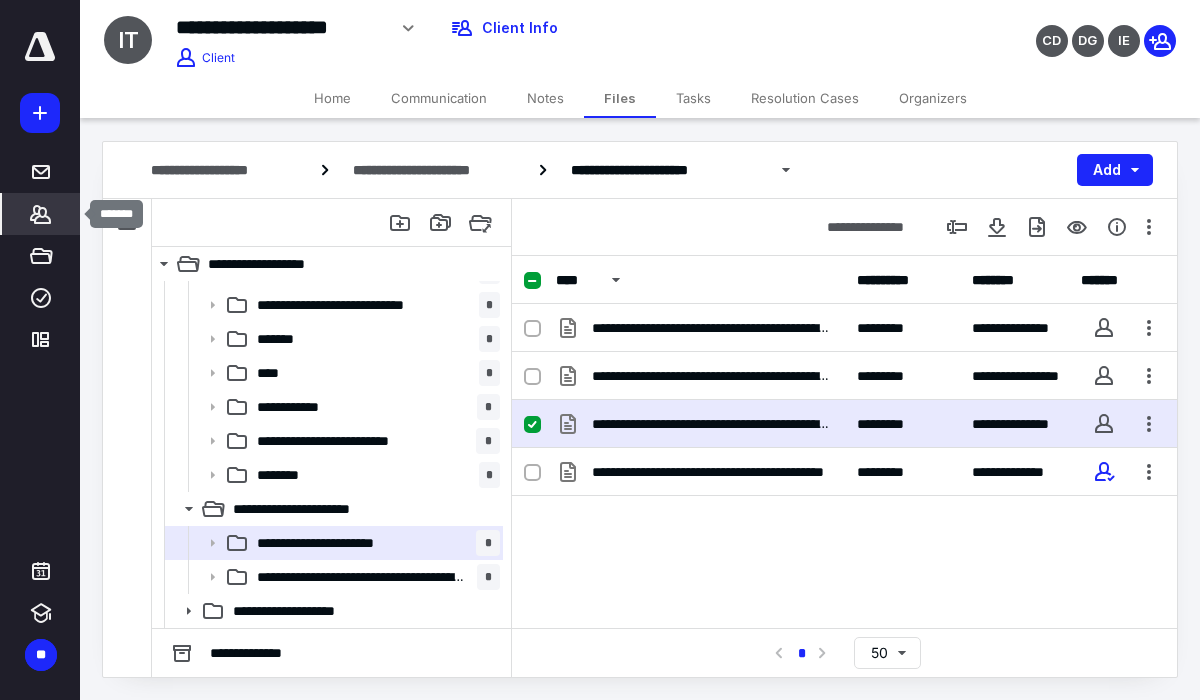 click 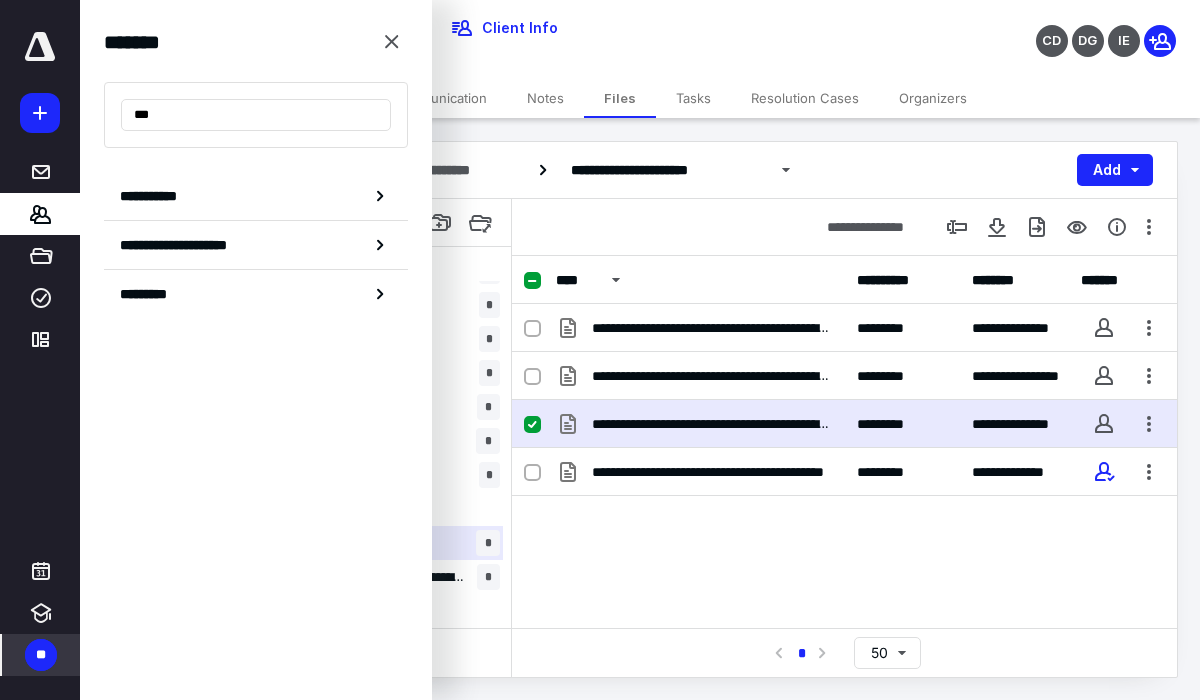 type on "***" 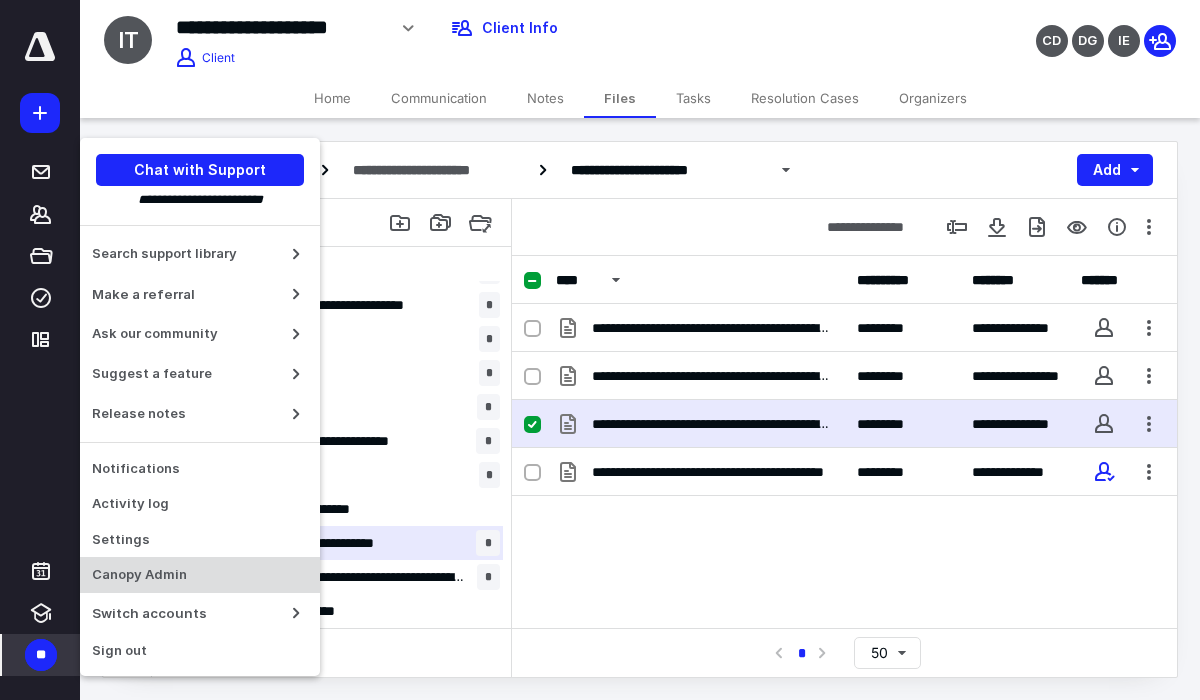click on "Canopy Admin" at bounding box center [200, 575] 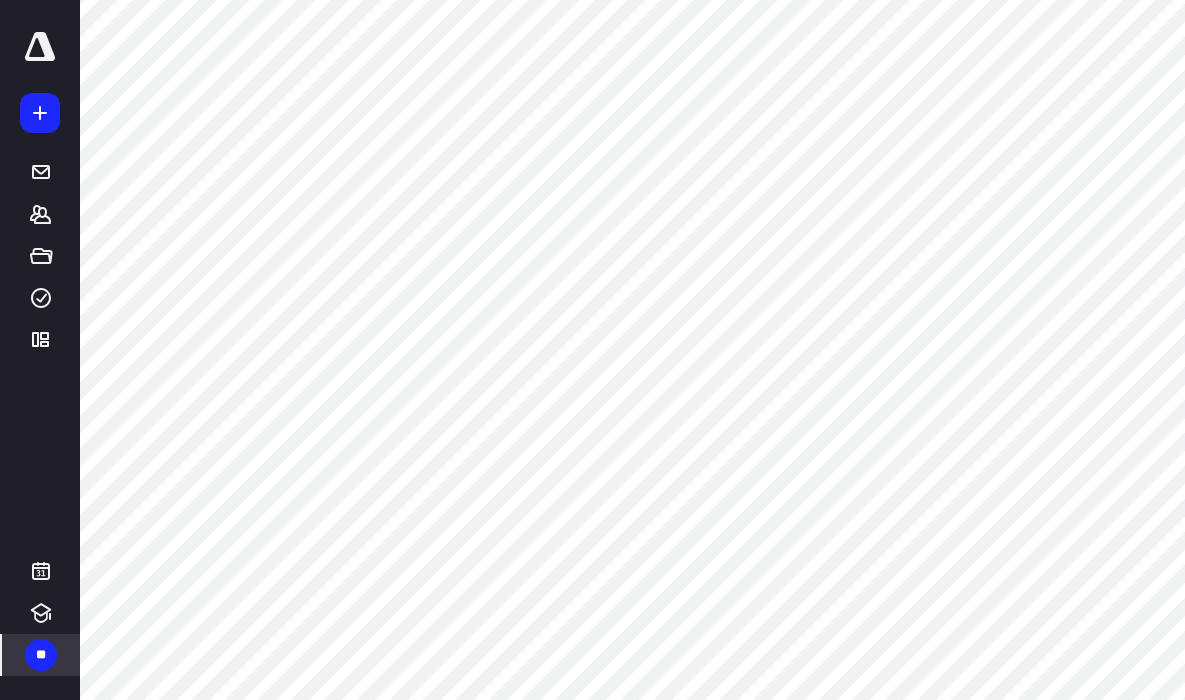 click on "**" at bounding box center [41, 655] 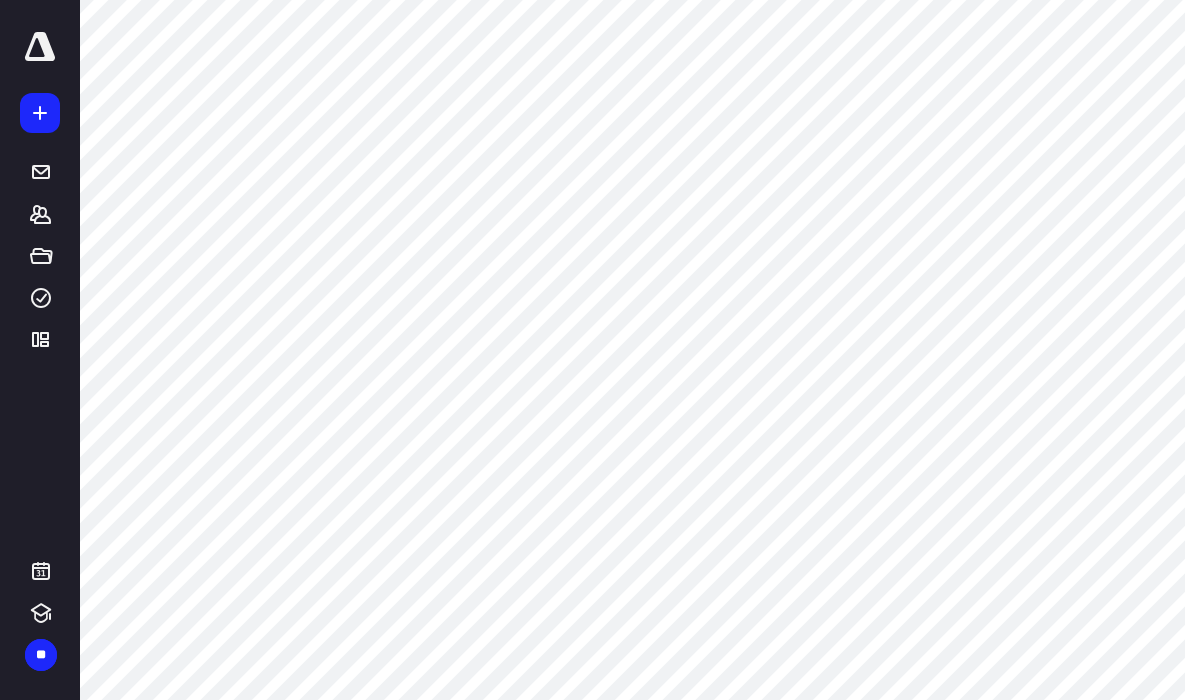 scroll, scrollTop: 0, scrollLeft: 0, axis: both 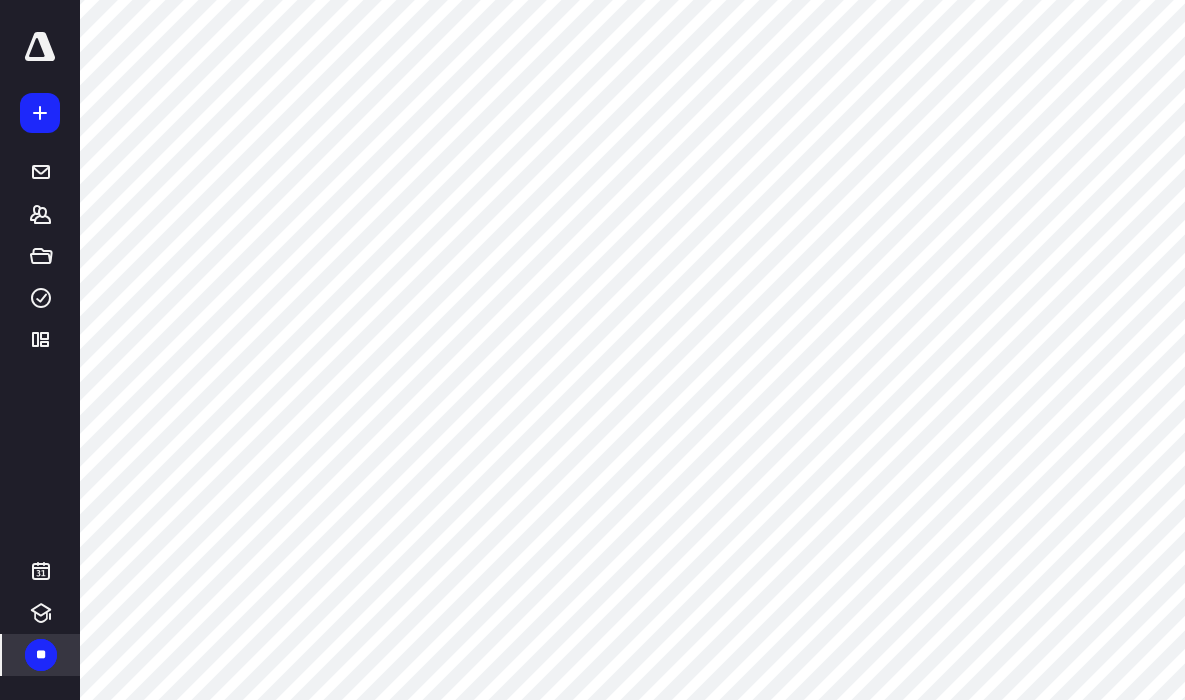 click on "**" at bounding box center (41, 655) 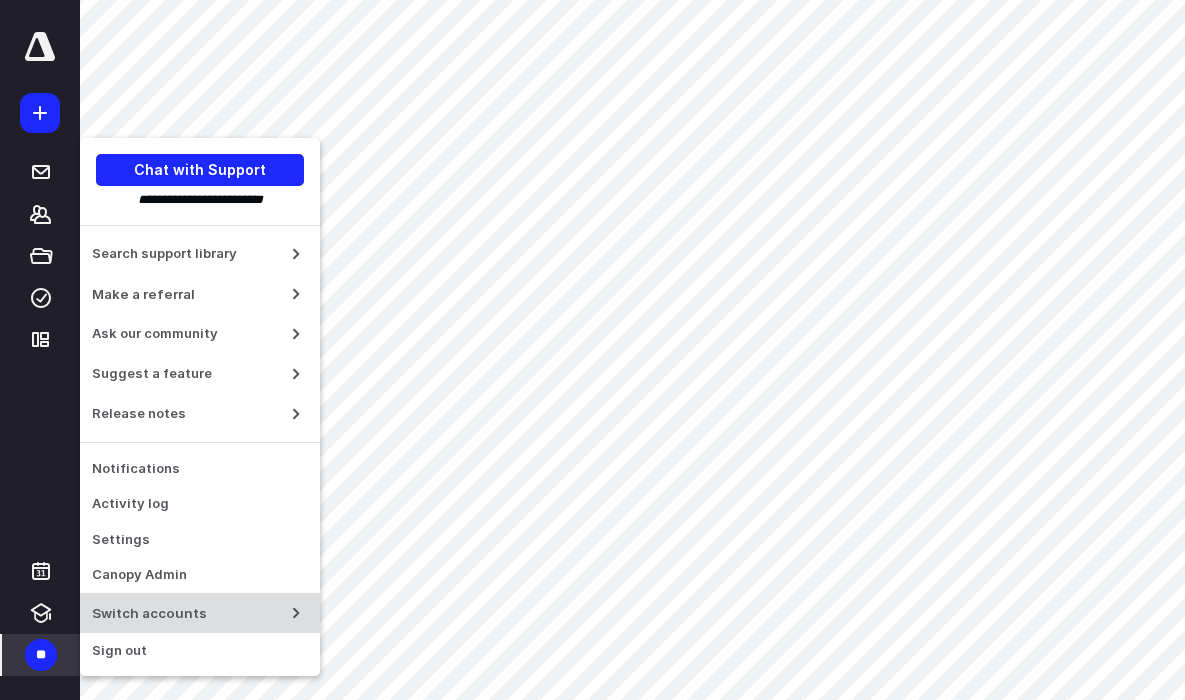click on "Switch accounts" at bounding box center [184, 613] 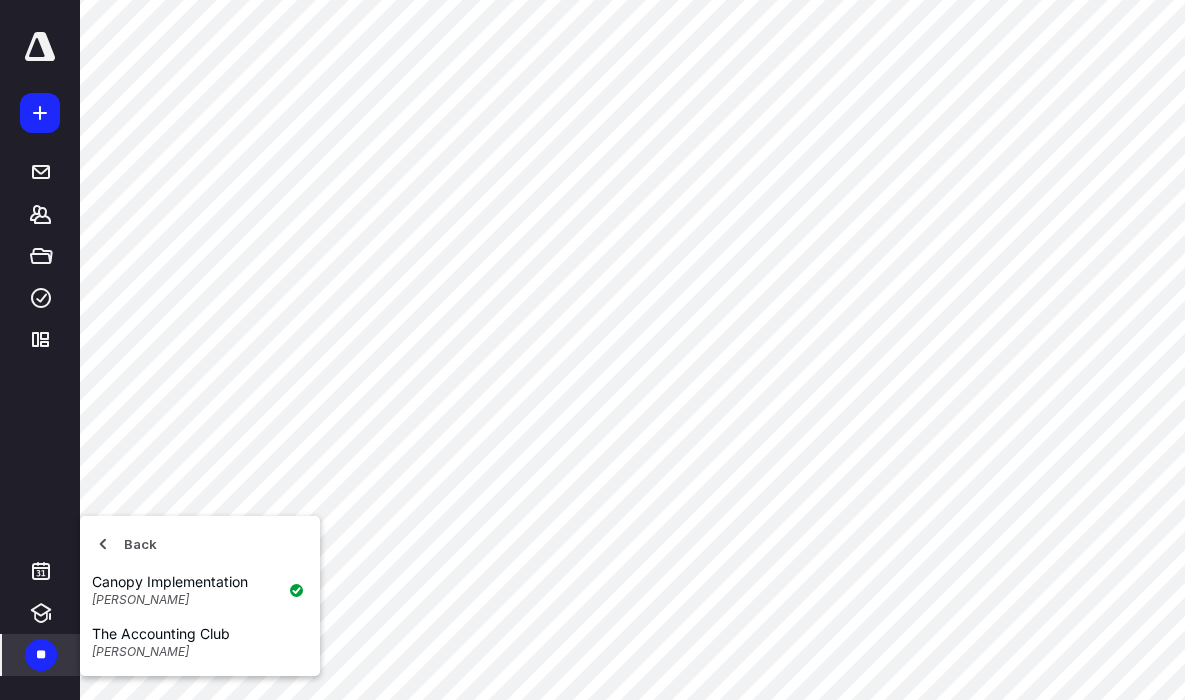 click on "Back Canopy Implementation  Marisa Henrie The Accounting Club Marisa Henrie" at bounding box center [200, 596] 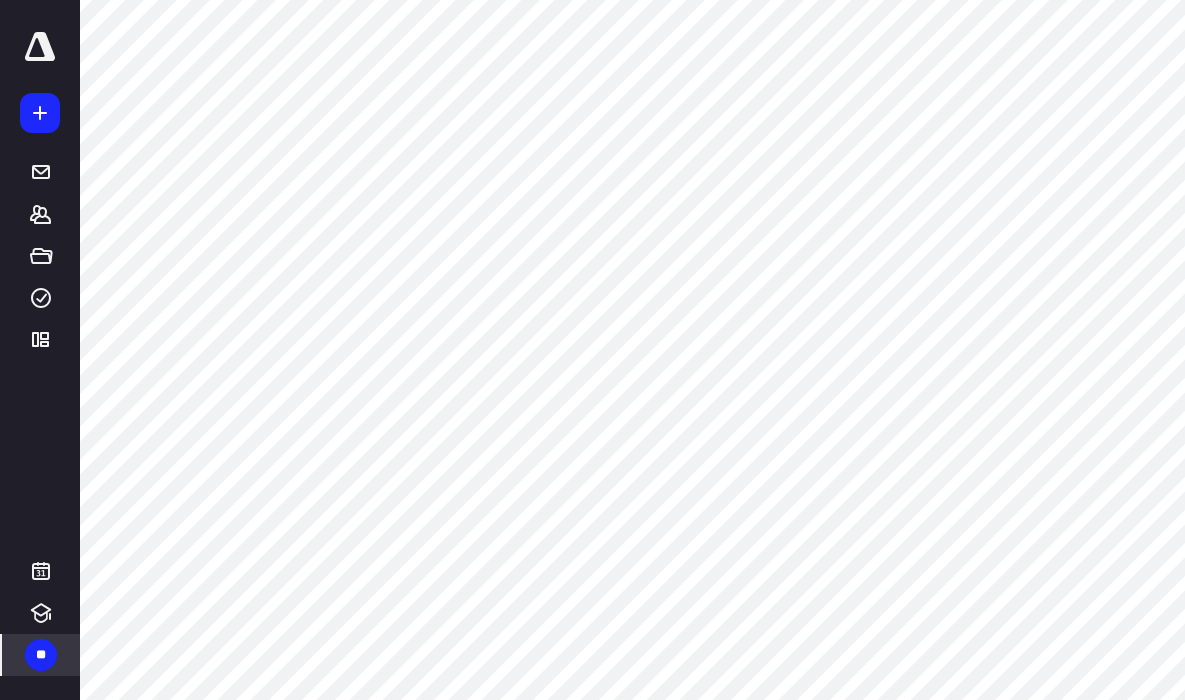 scroll, scrollTop: 0, scrollLeft: 0, axis: both 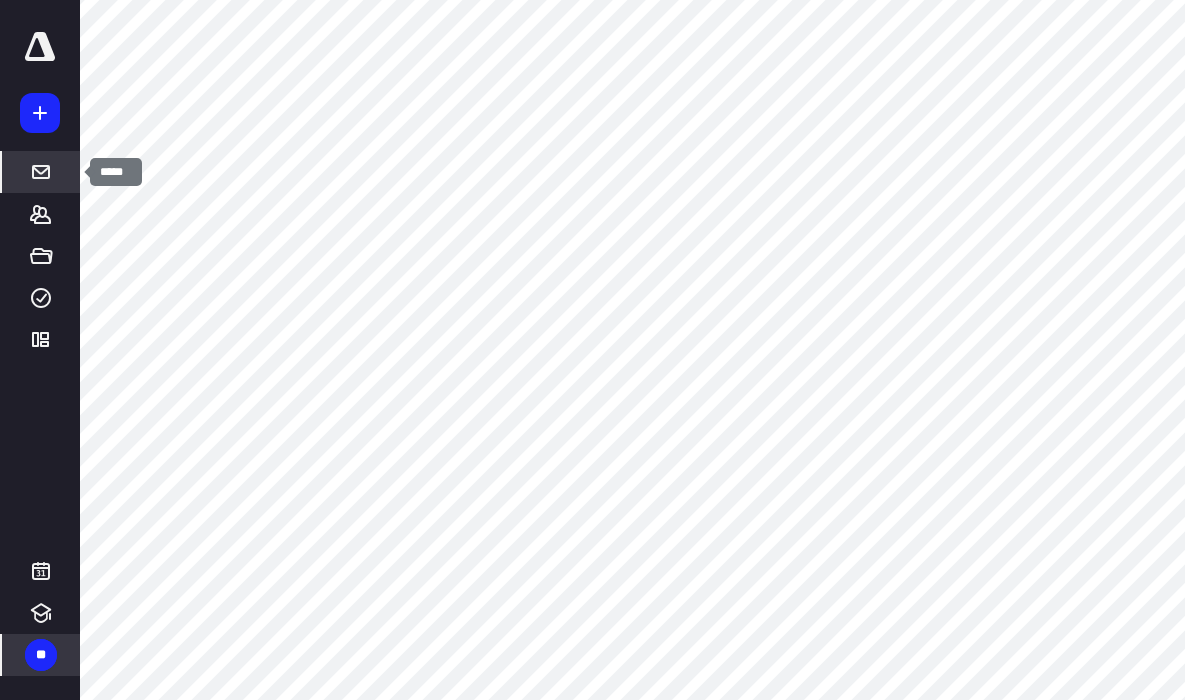 click 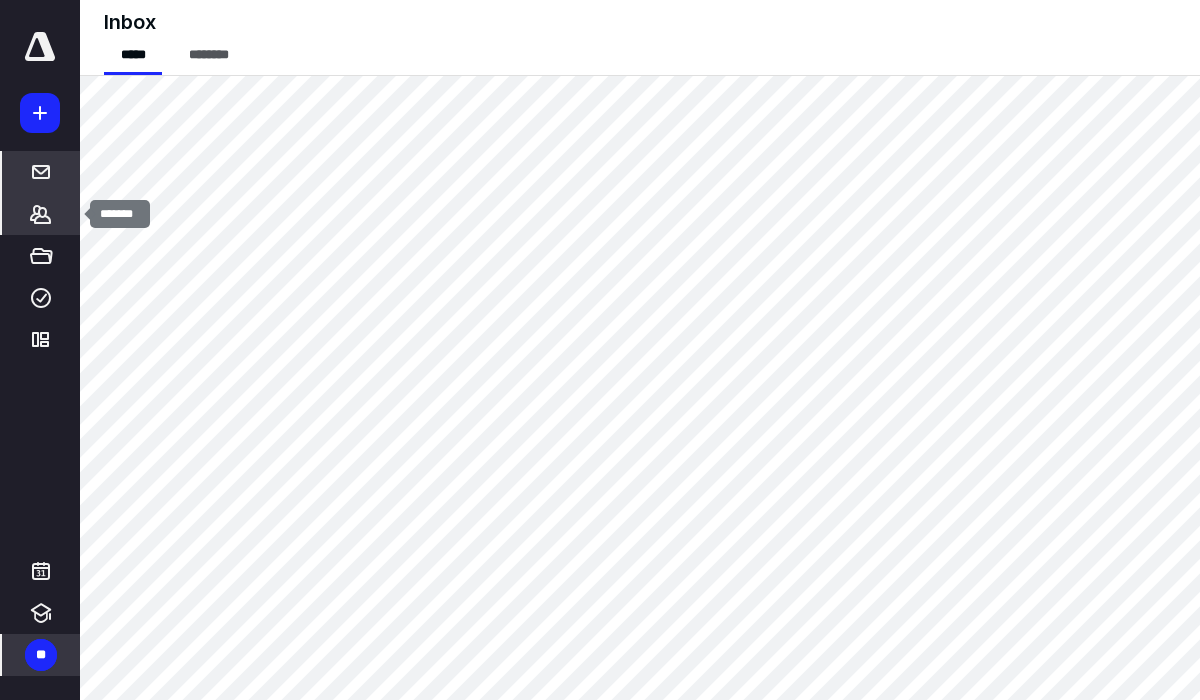 click 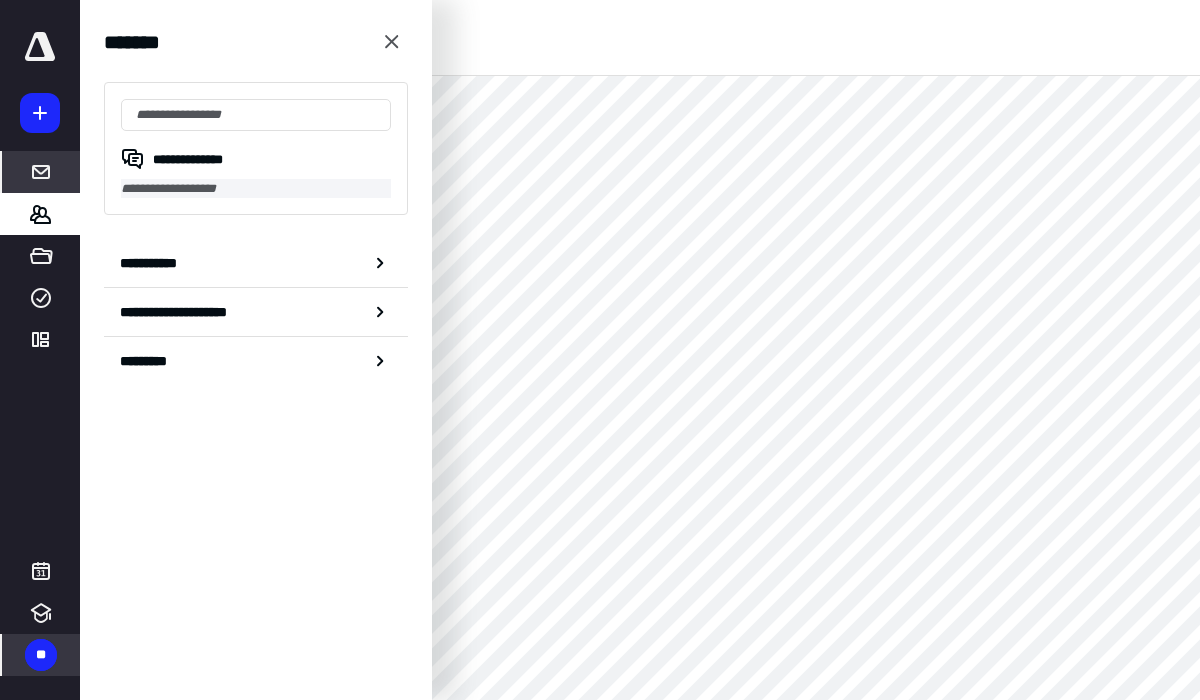 click on "**********" at bounding box center [256, 188] 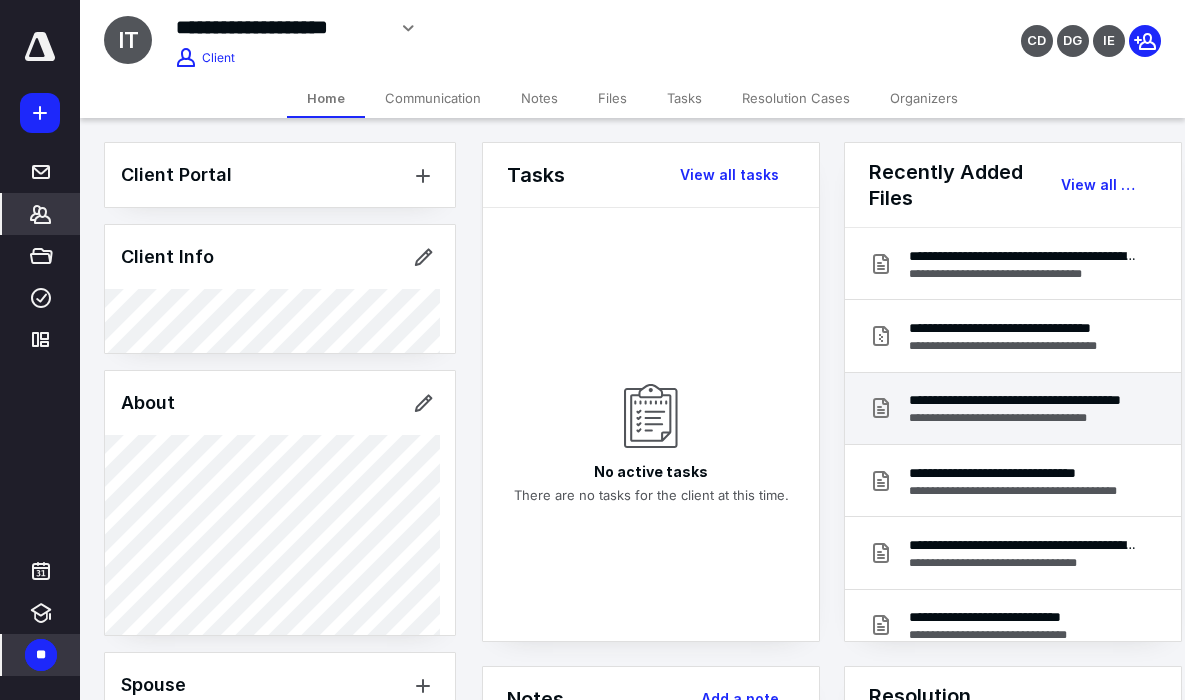 scroll, scrollTop: 950, scrollLeft: 0, axis: vertical 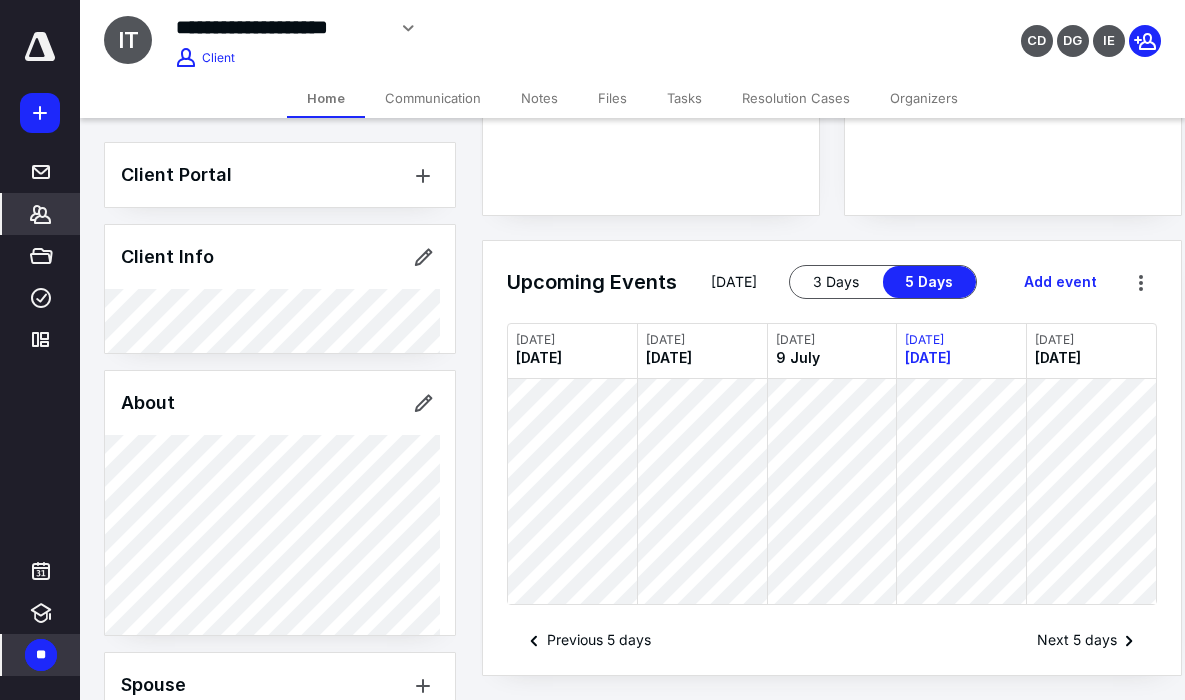 click on "Tasks" at bounding box center (684, 98) 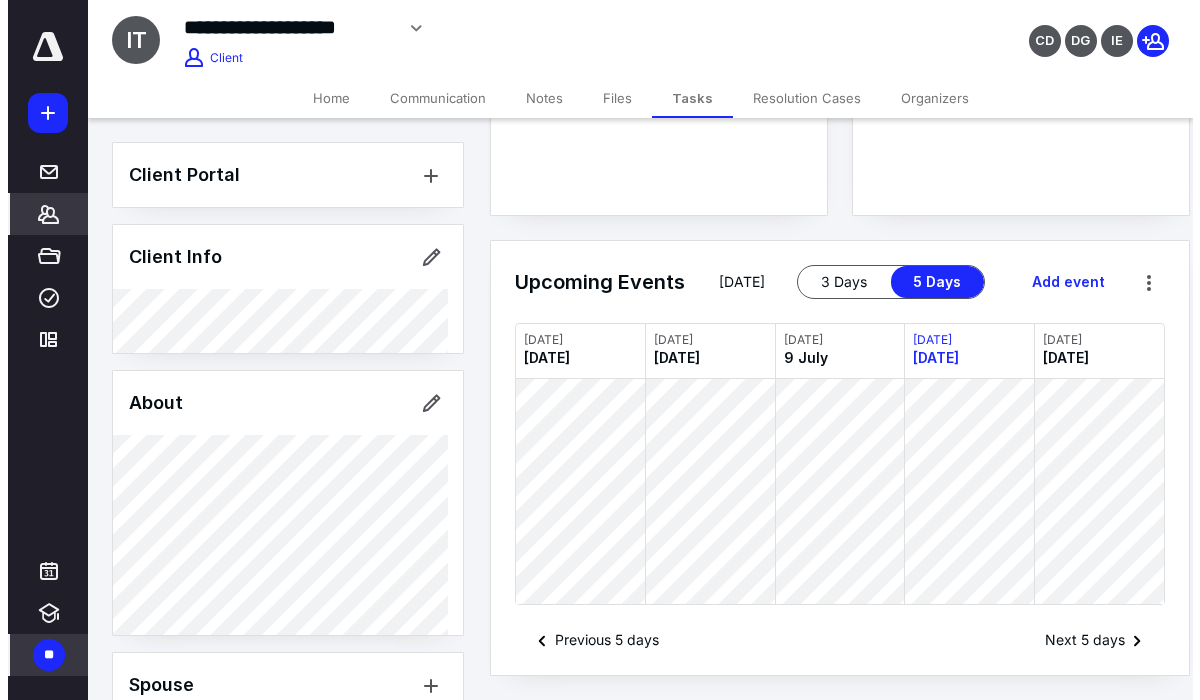 scroll, scrollTop: 0, scrollLeft: 0, axis: both 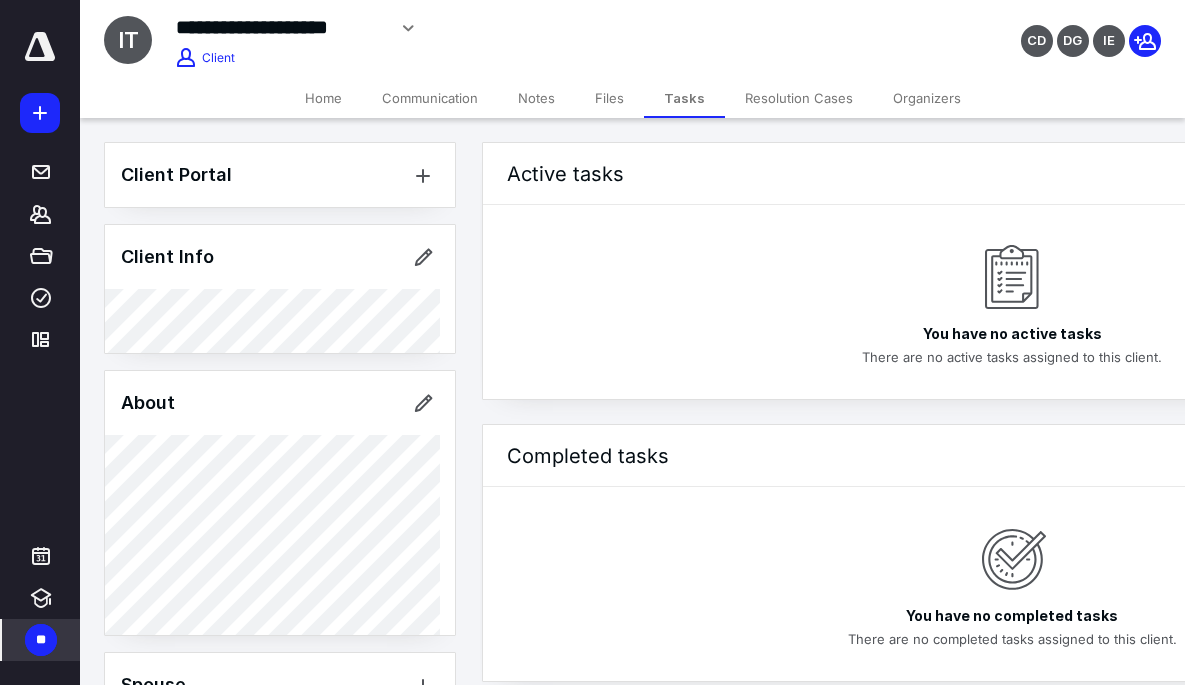 click on "Files" at bounding box center (609, 98) 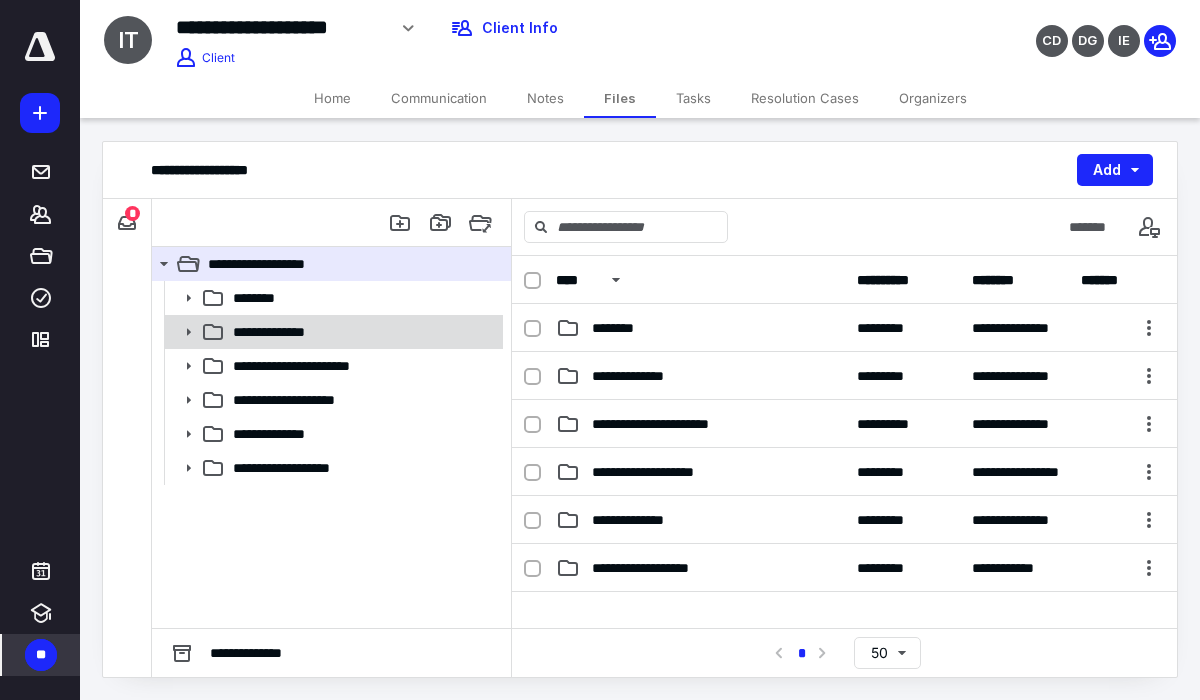 click on "**********" at bounding box center (332, 332) 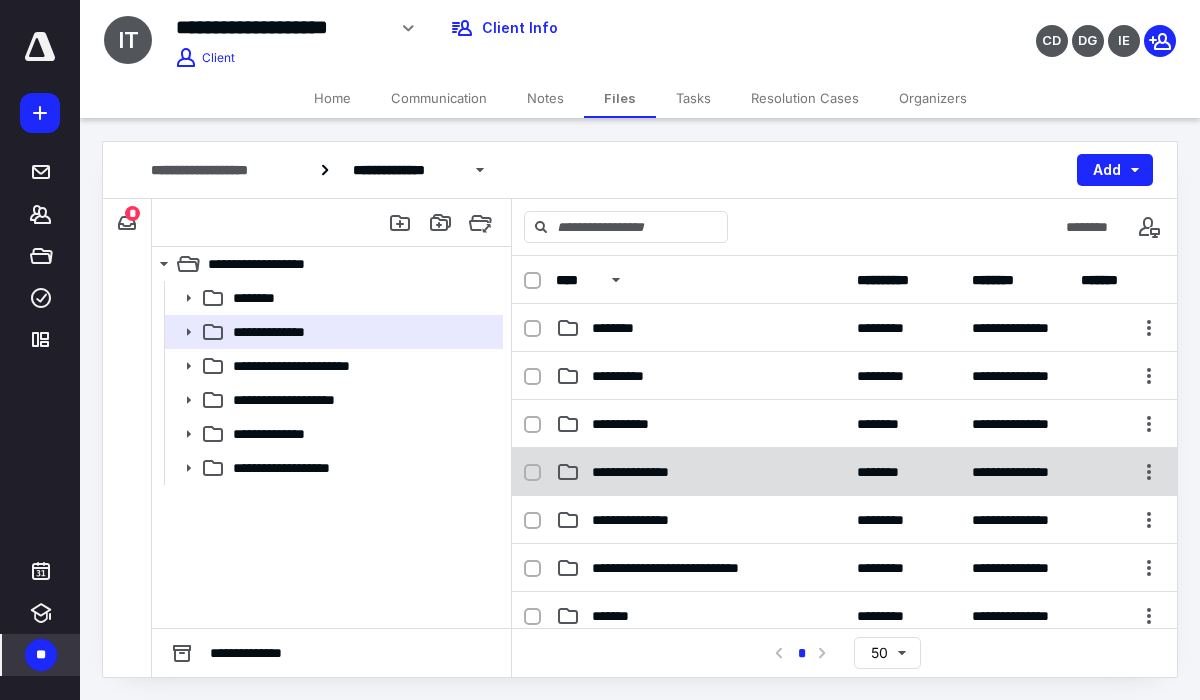 scroll, scrollTop: 25, scrollLeft: 0, axis: vertical 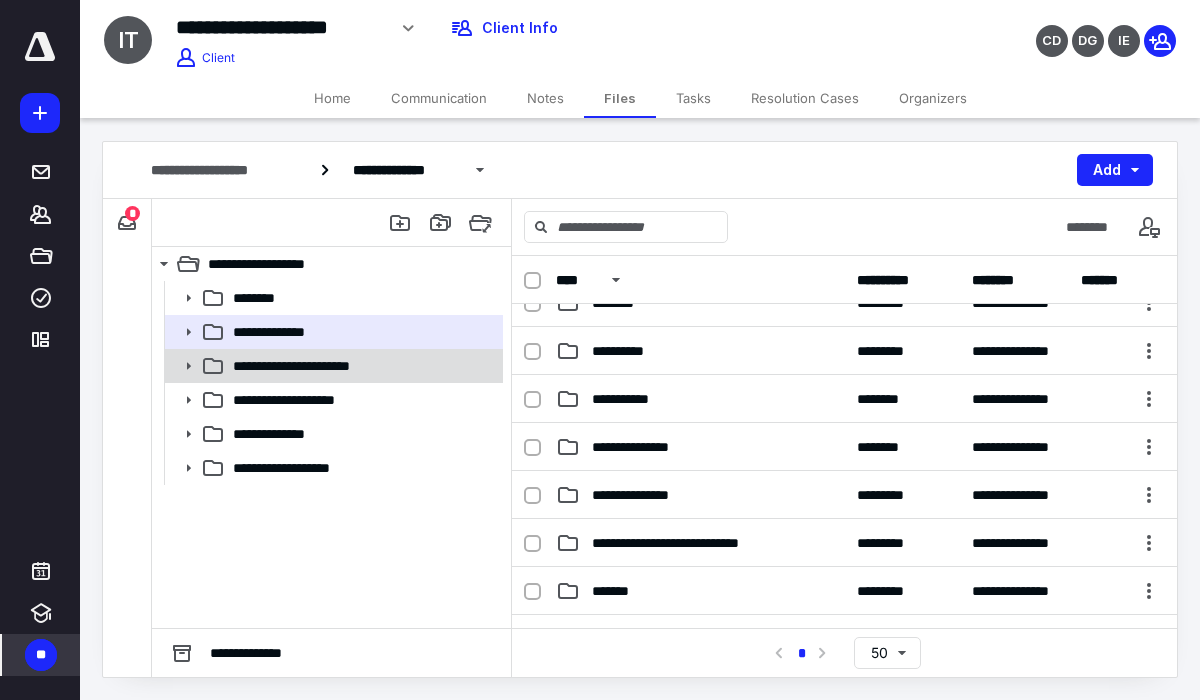 click on "**********" at bounding box center (312, 366) 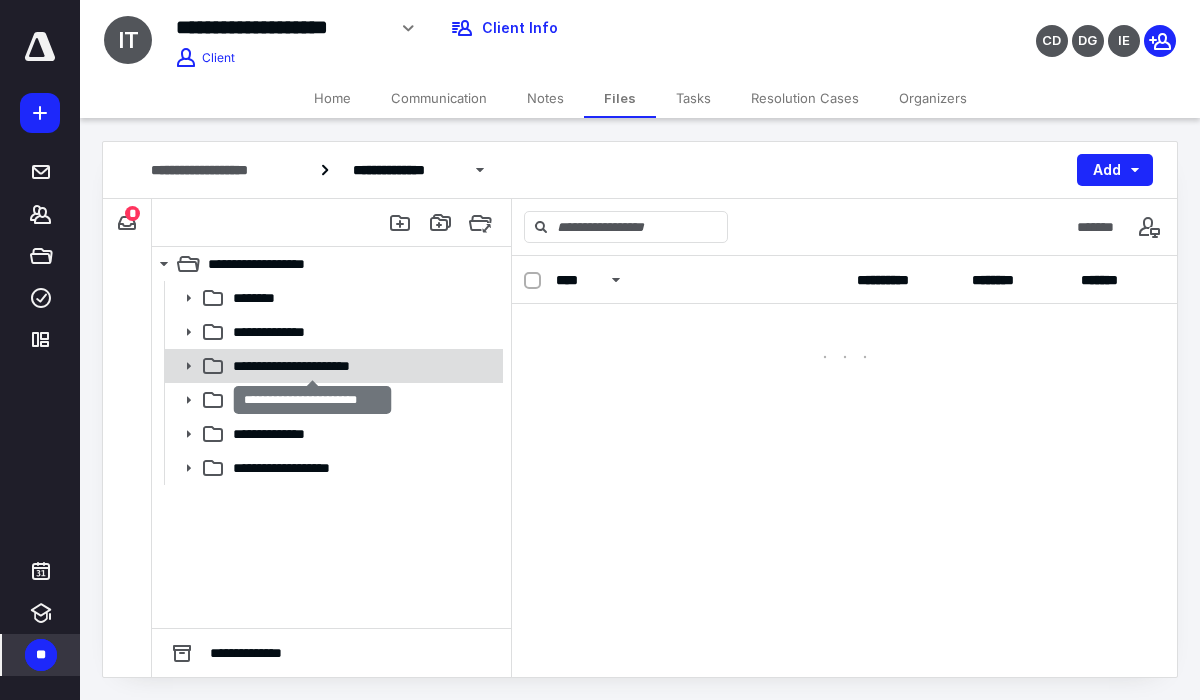 scroll, scrollTop: 0, scrollLeft: 0, axis: both 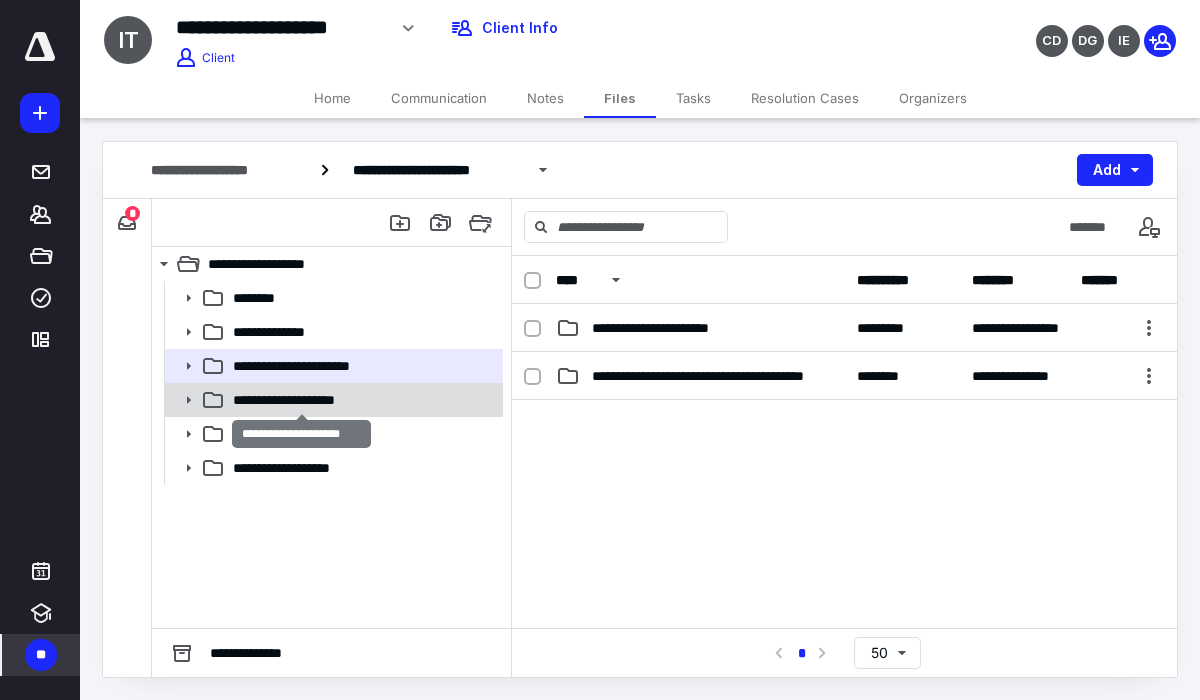 click on "**********" at bounding box center [301, 400] 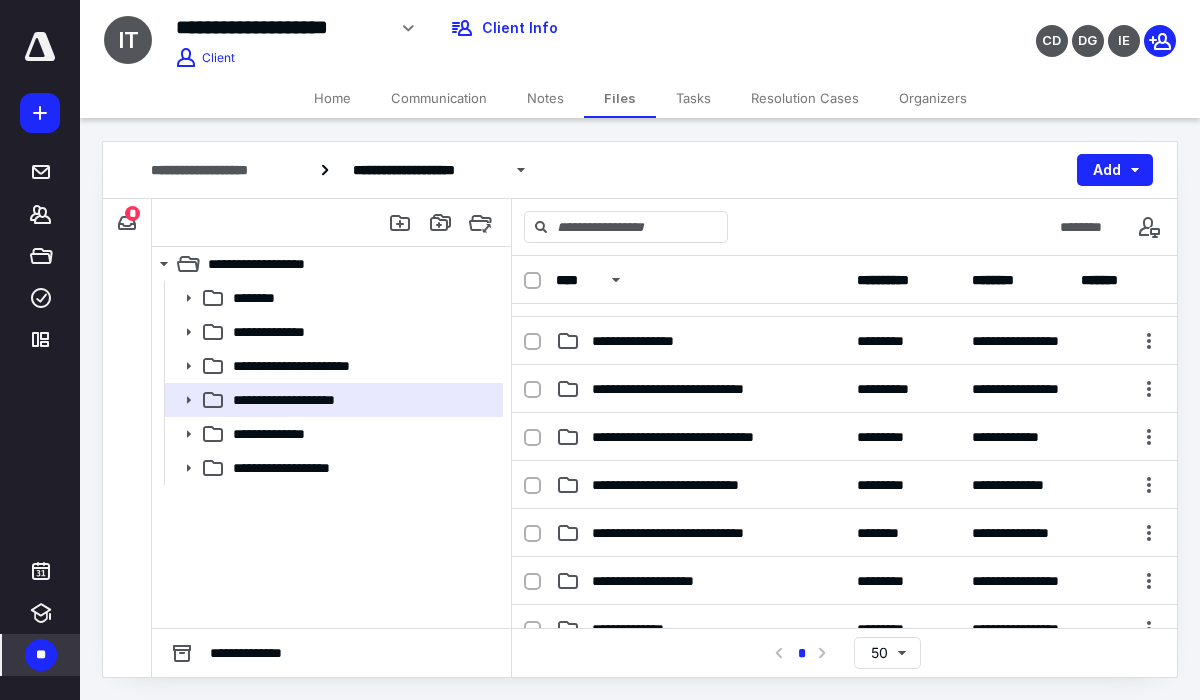 scroll, scrollTop: 937, scrollLeft: 0, axis: vertical 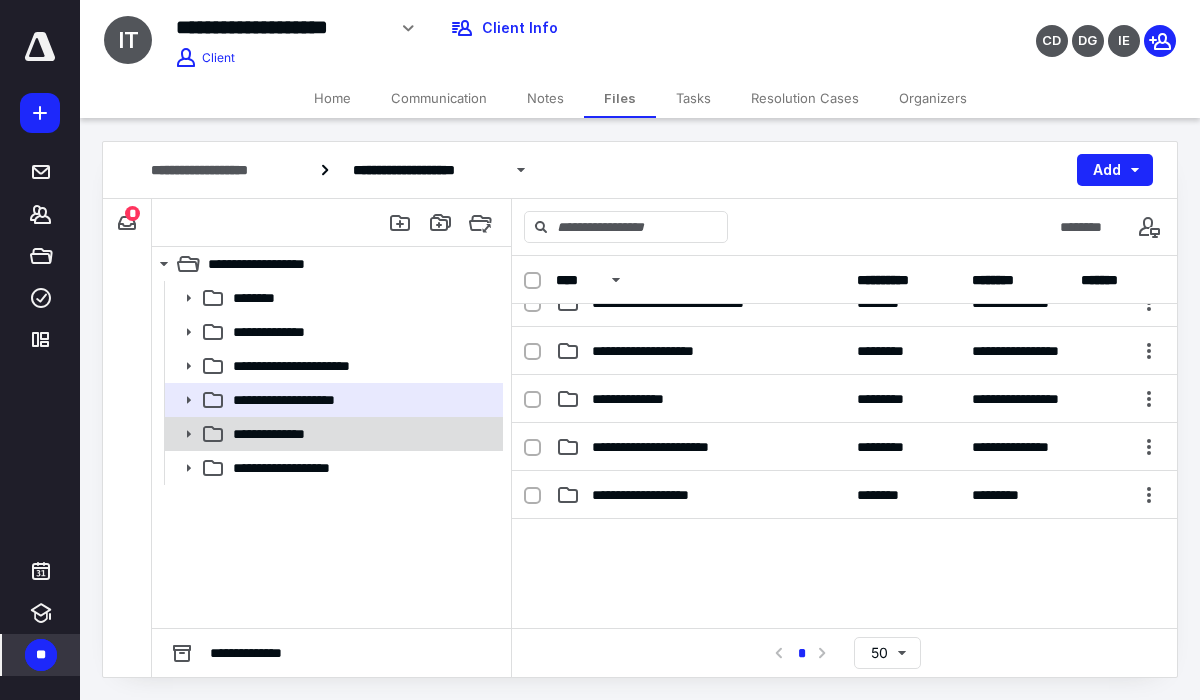 click on "**********" at bounding box center [362, 434] 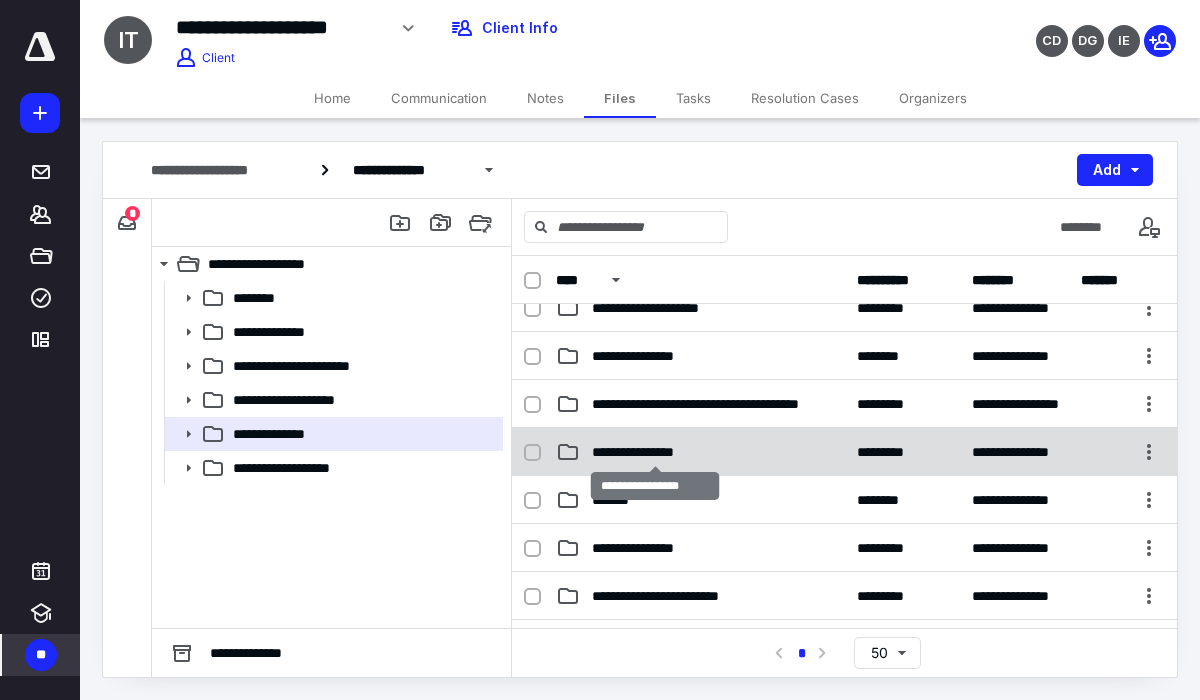 scroll, scrollTop: 98, scrollLeft: 0, axis: vertical 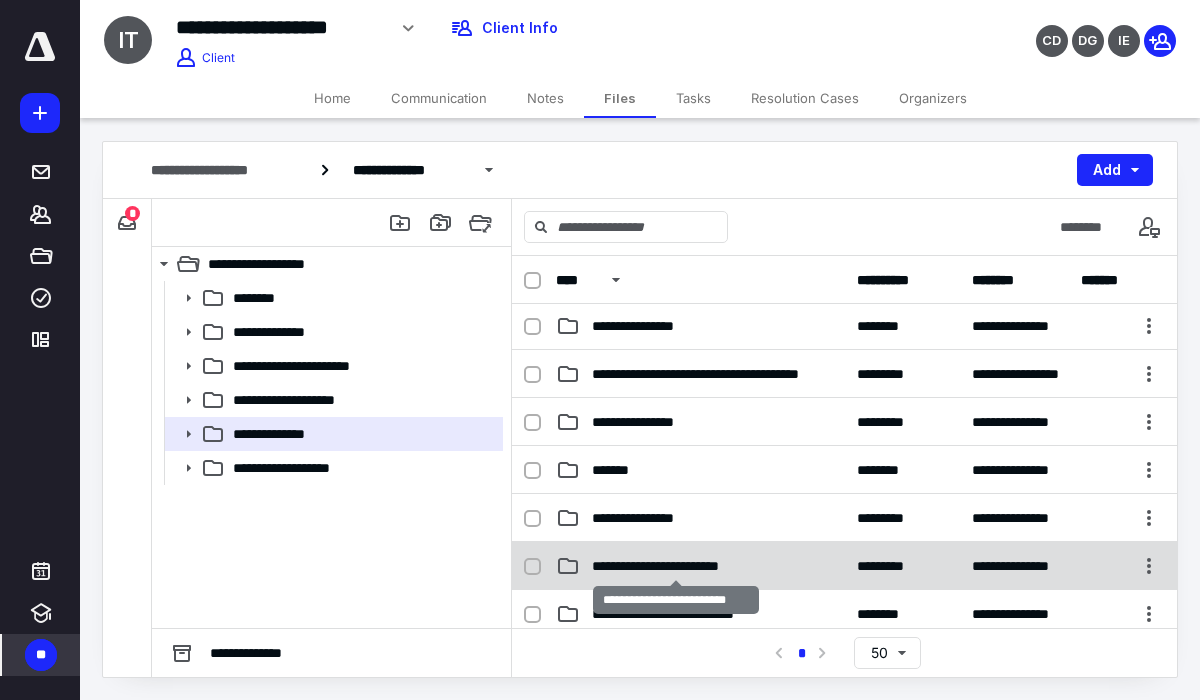 click on "**********" at bounding box center [676, 566] 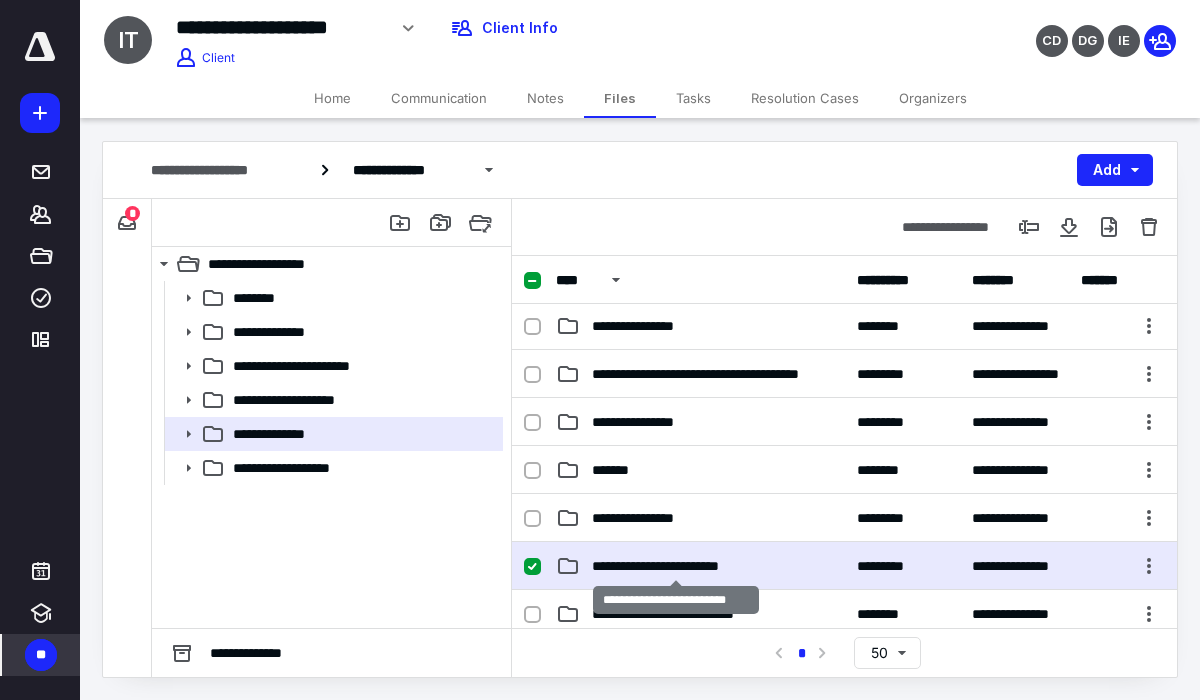 click on "**********" at bounding box center [676, 566] 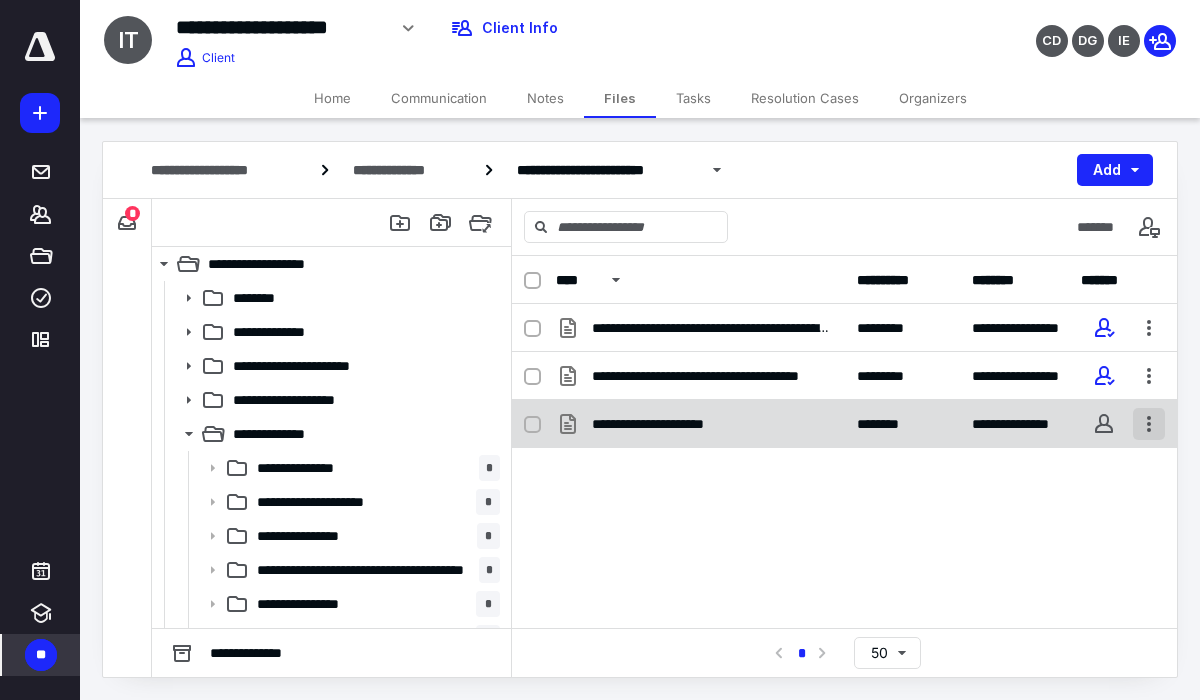 click at bounding box center (1149, 424) 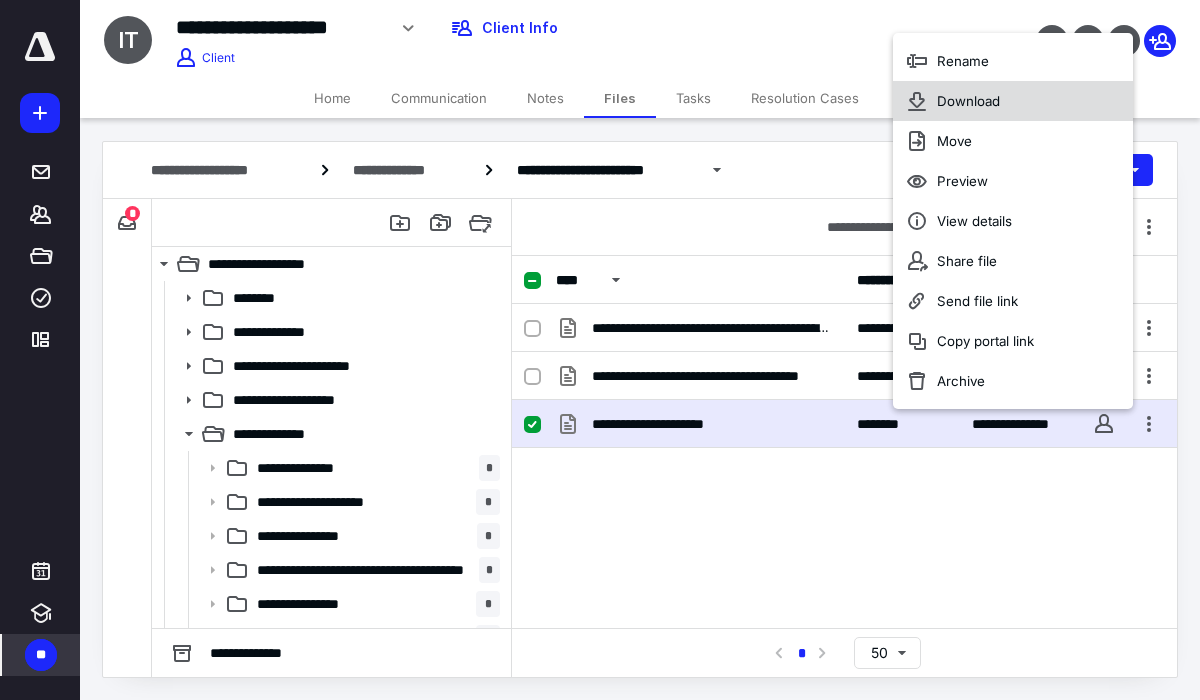 click on "Download" at bounding box center (968, 101) 